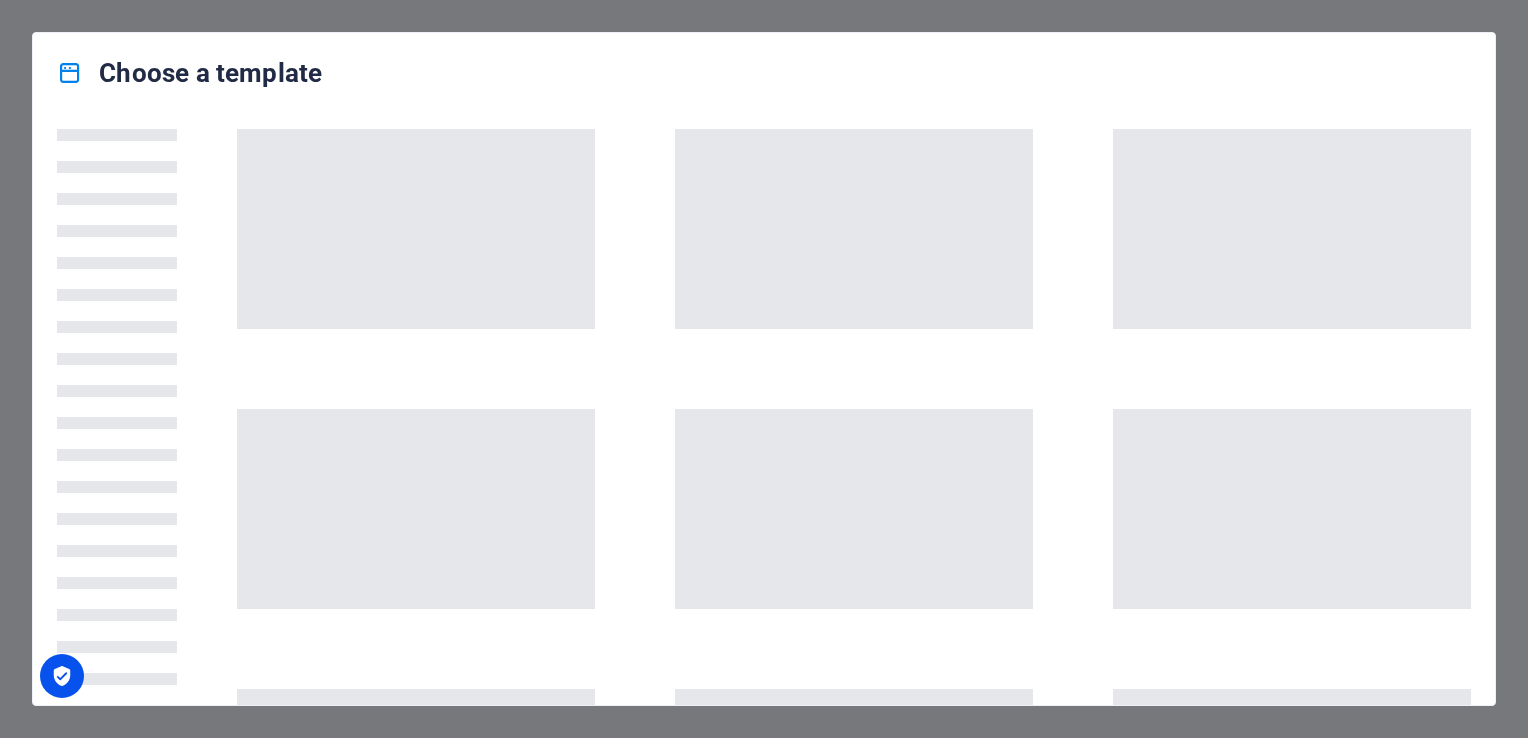 scroll, scrollTop: 0, scrollLeft: 0, axis: both 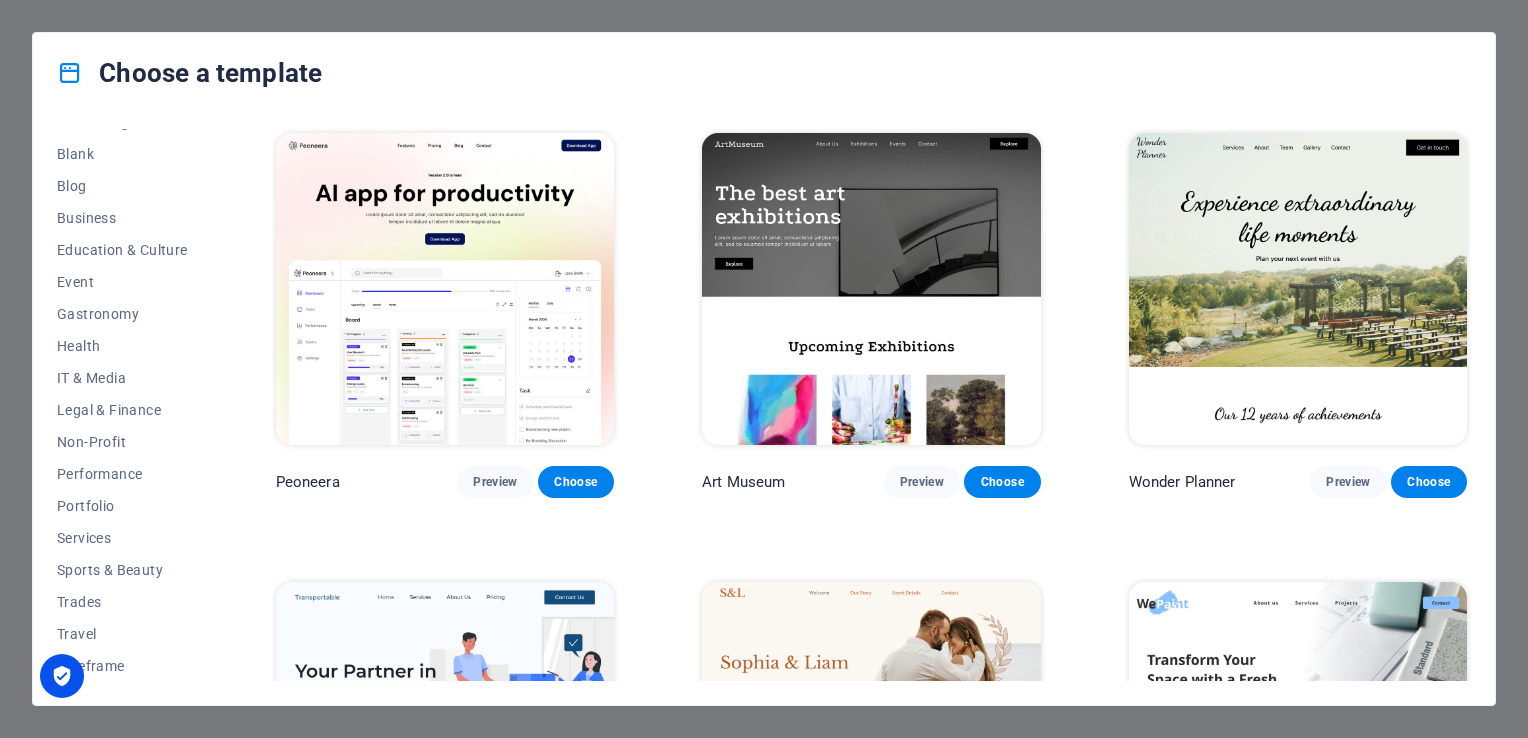 drag, startPoint x: 1089, startPoint y: 554, endPoint x: 1100, endPoint y: 78, distance: 476.12708 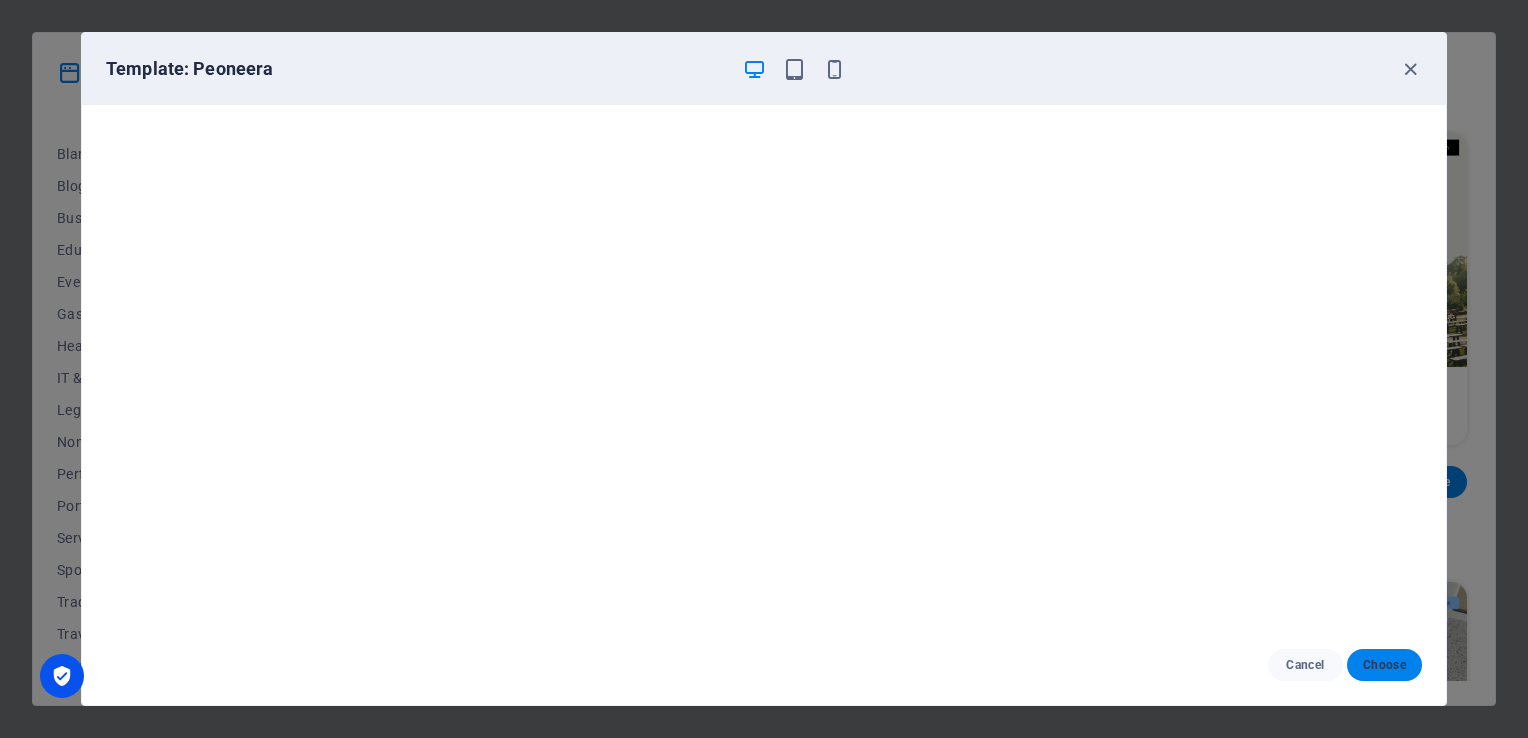 click on "Choose" at bounding box center [1384, 665] 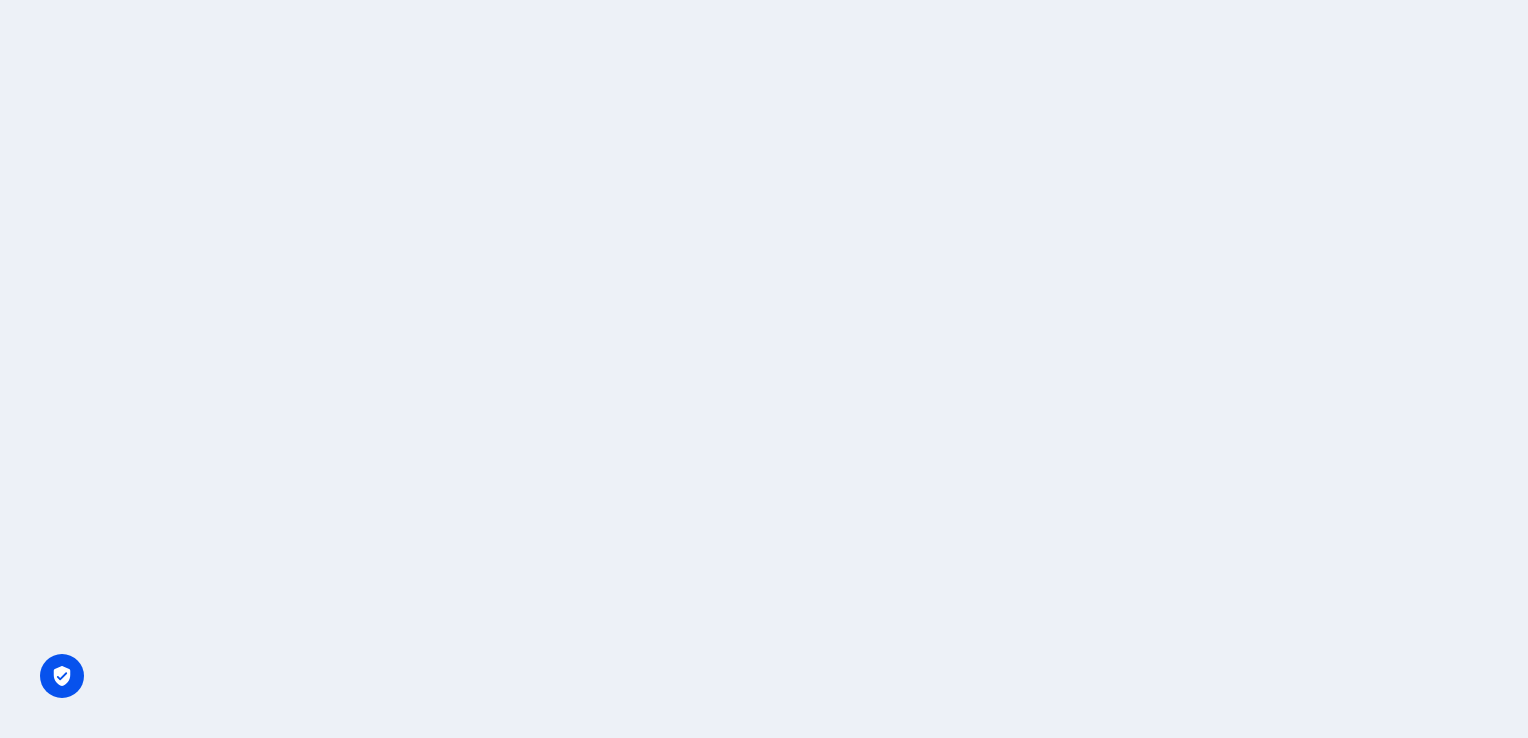 scroll, scrollTop: 0, scrollLeft: 0, axis: both 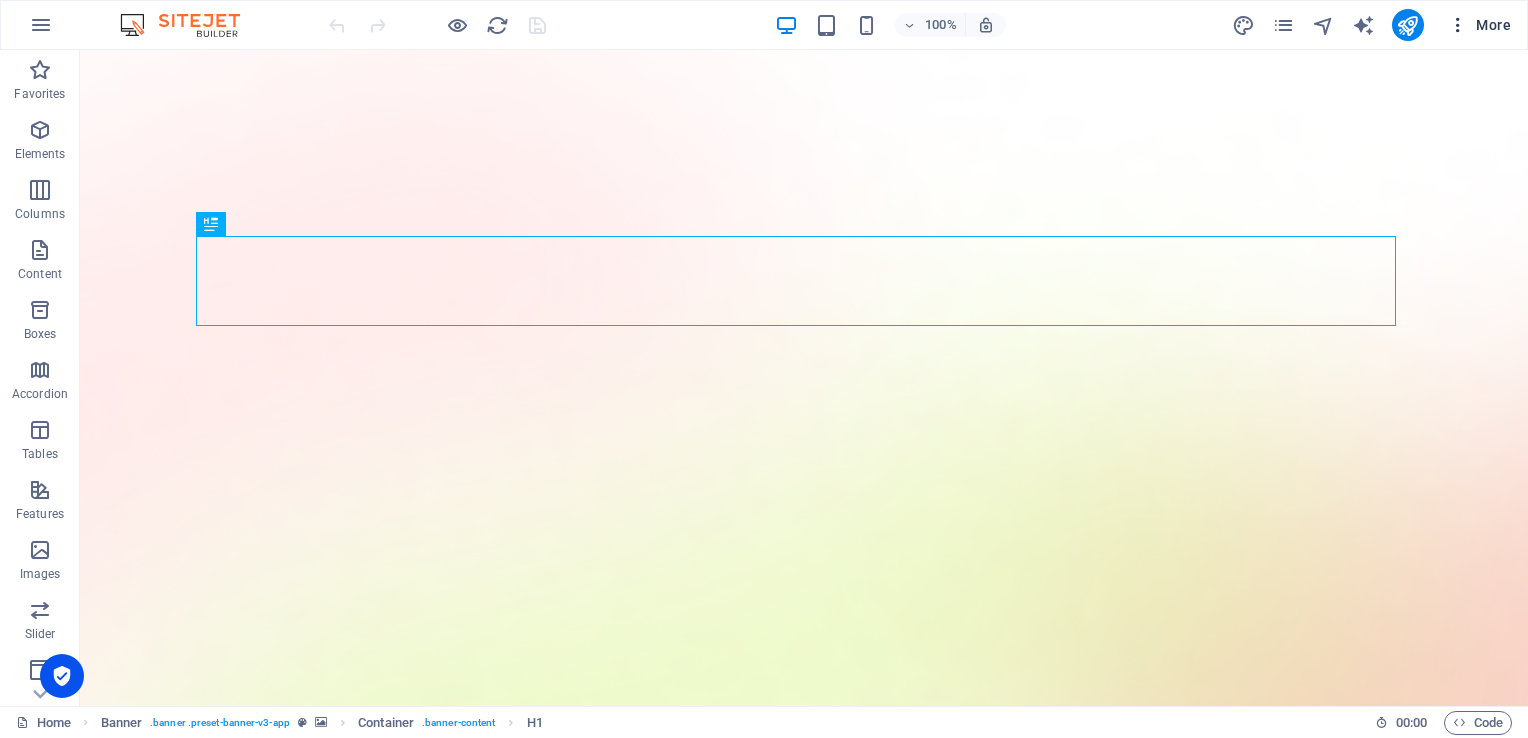 click at bounding box center (1458, 25) 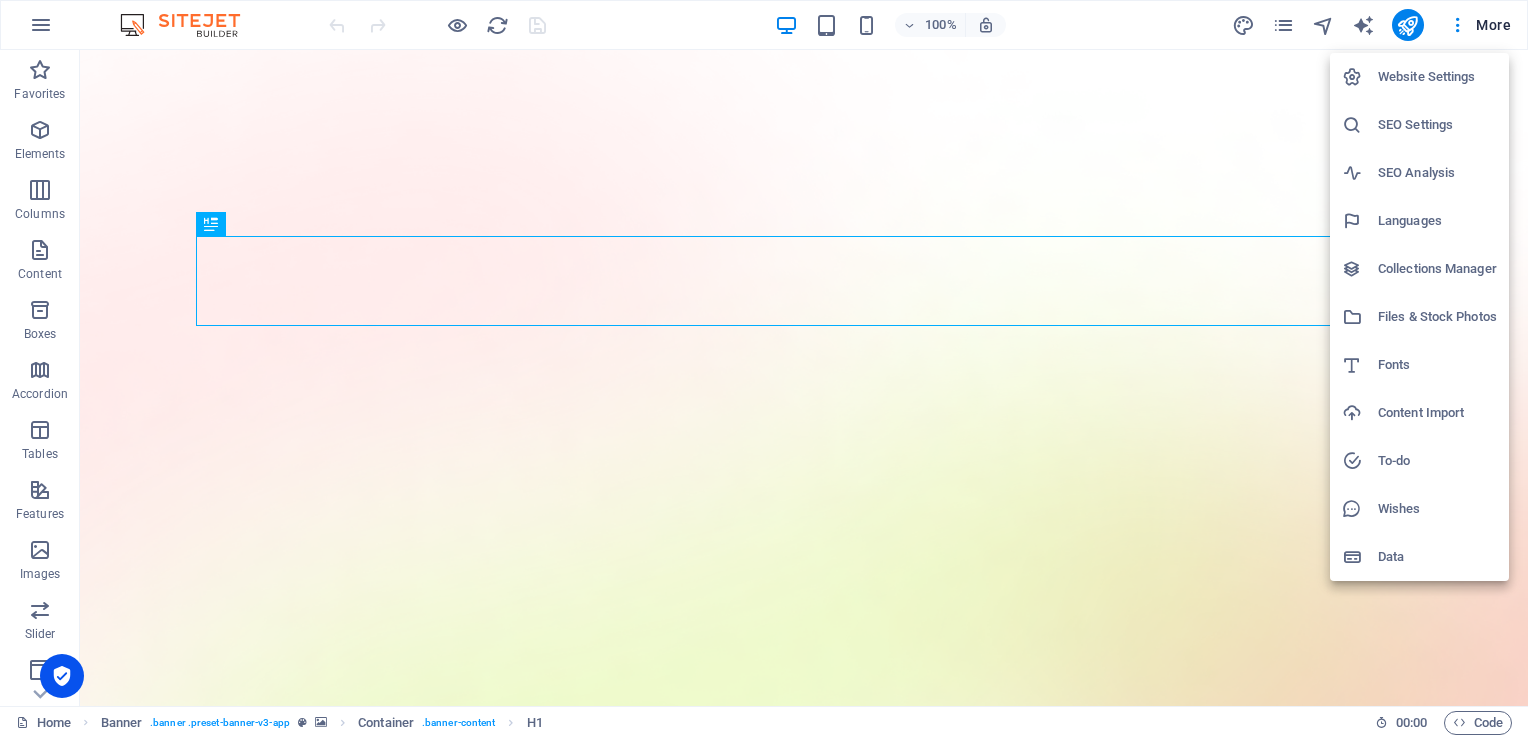 click at bounding box center [764, 369] 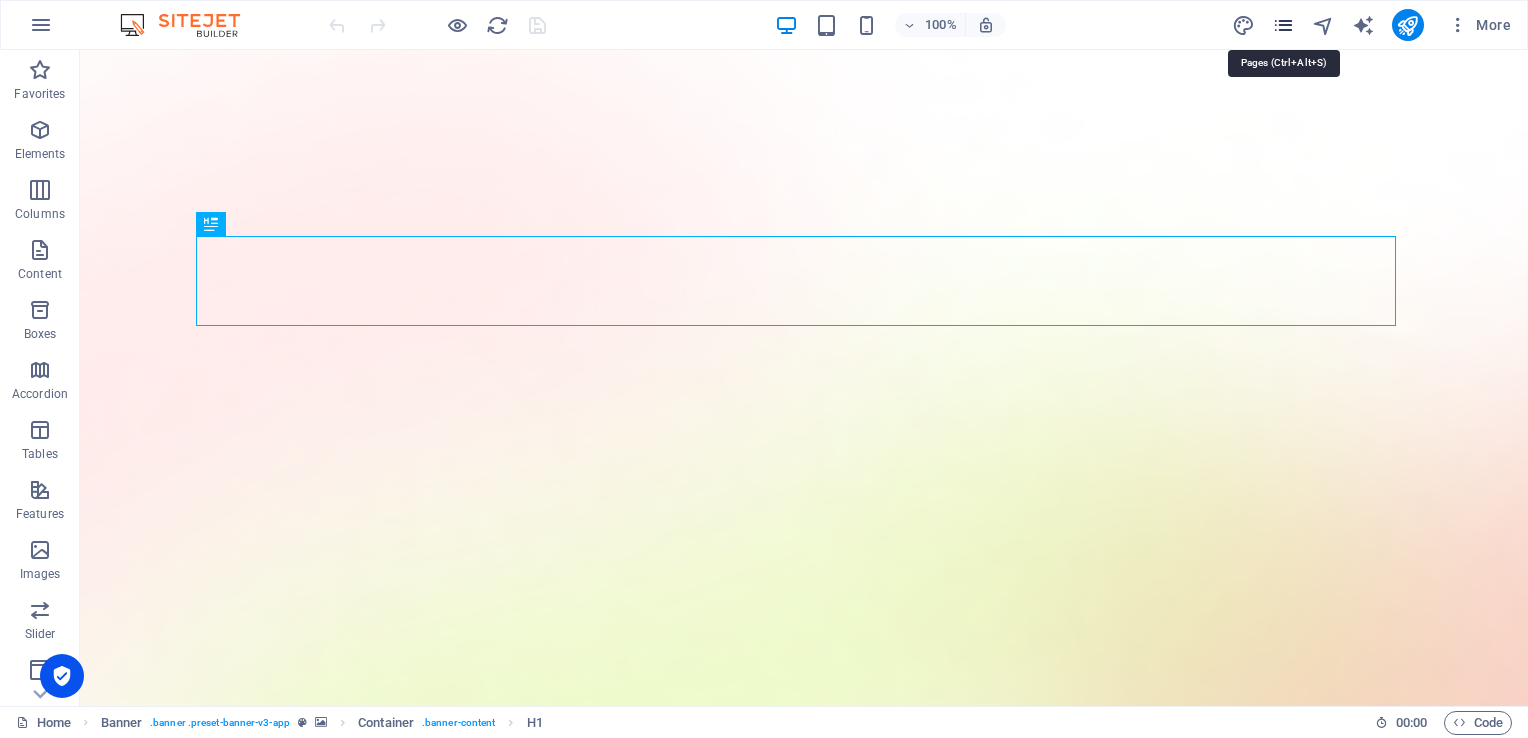 click at bounding box center (1283, 25) 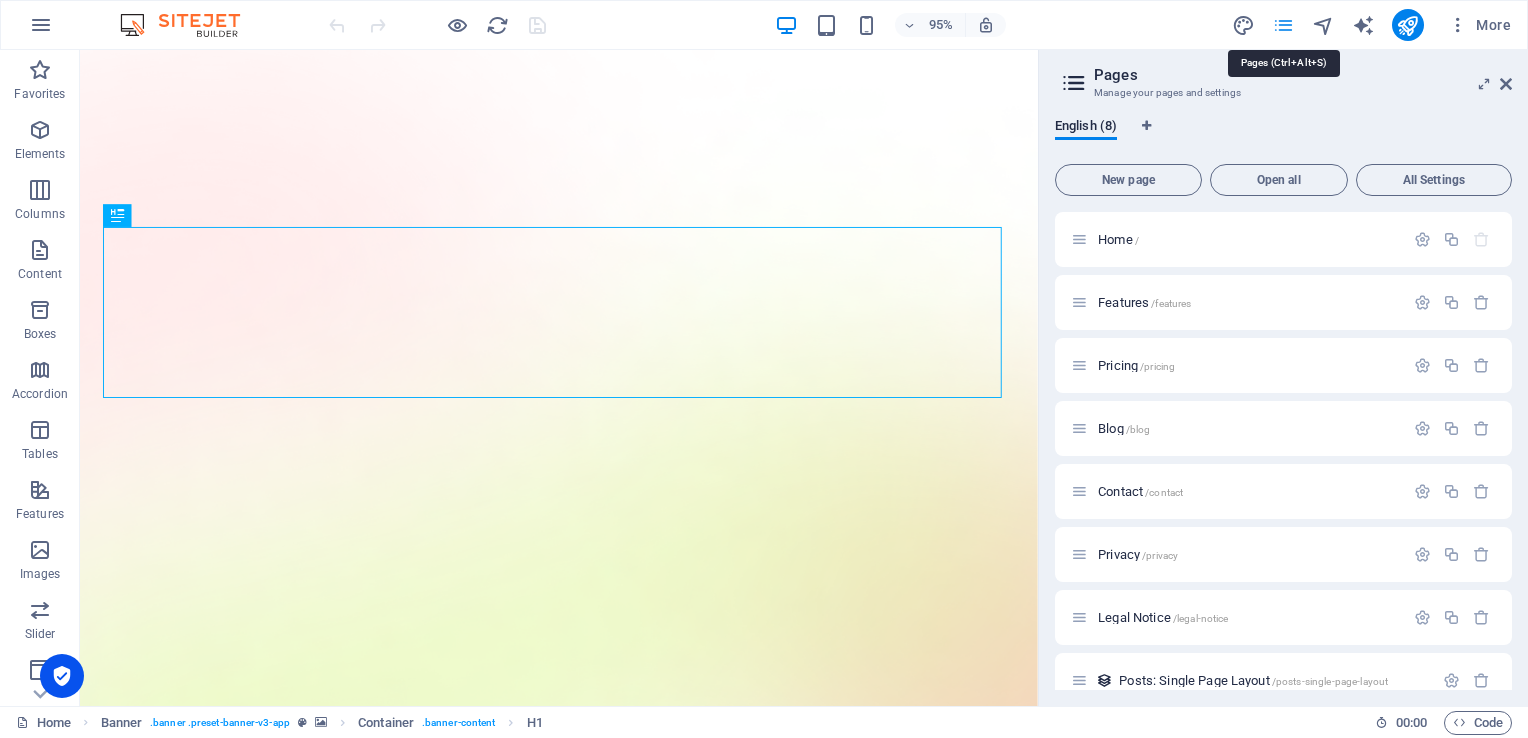 click on "More" at bounding box center (1375, 25) 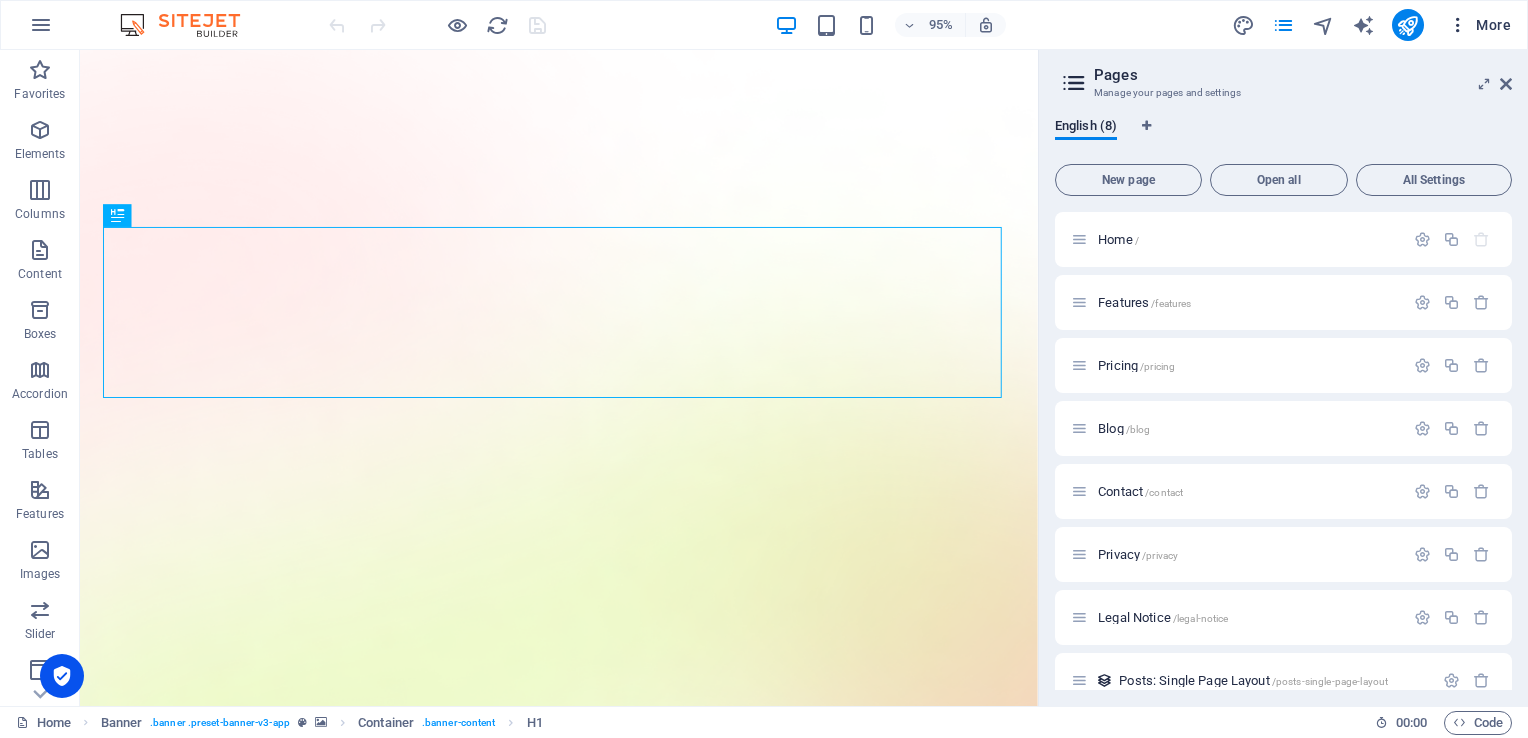 click at bounding box center (1458, 25) 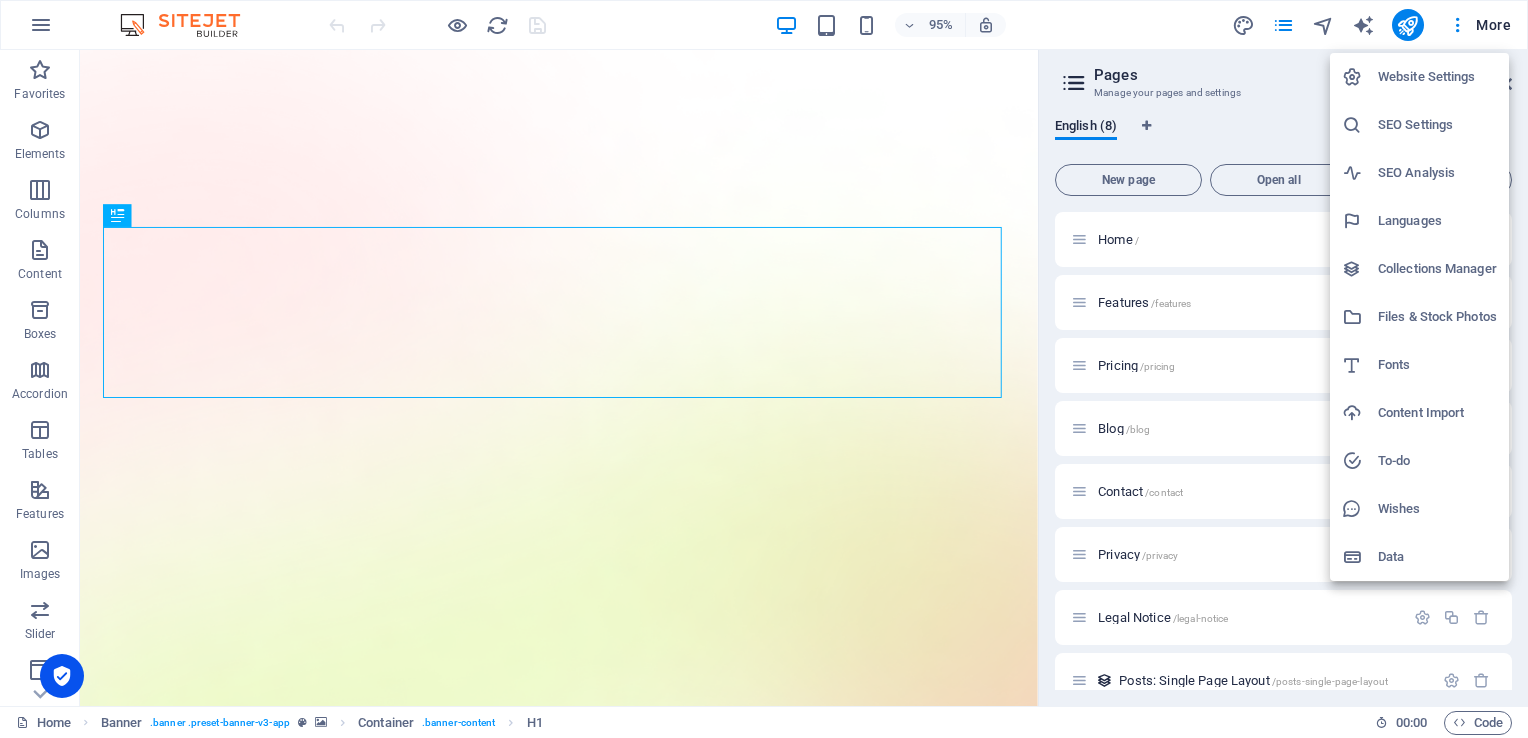 click on "Data" at bounding box center [1437, 557] 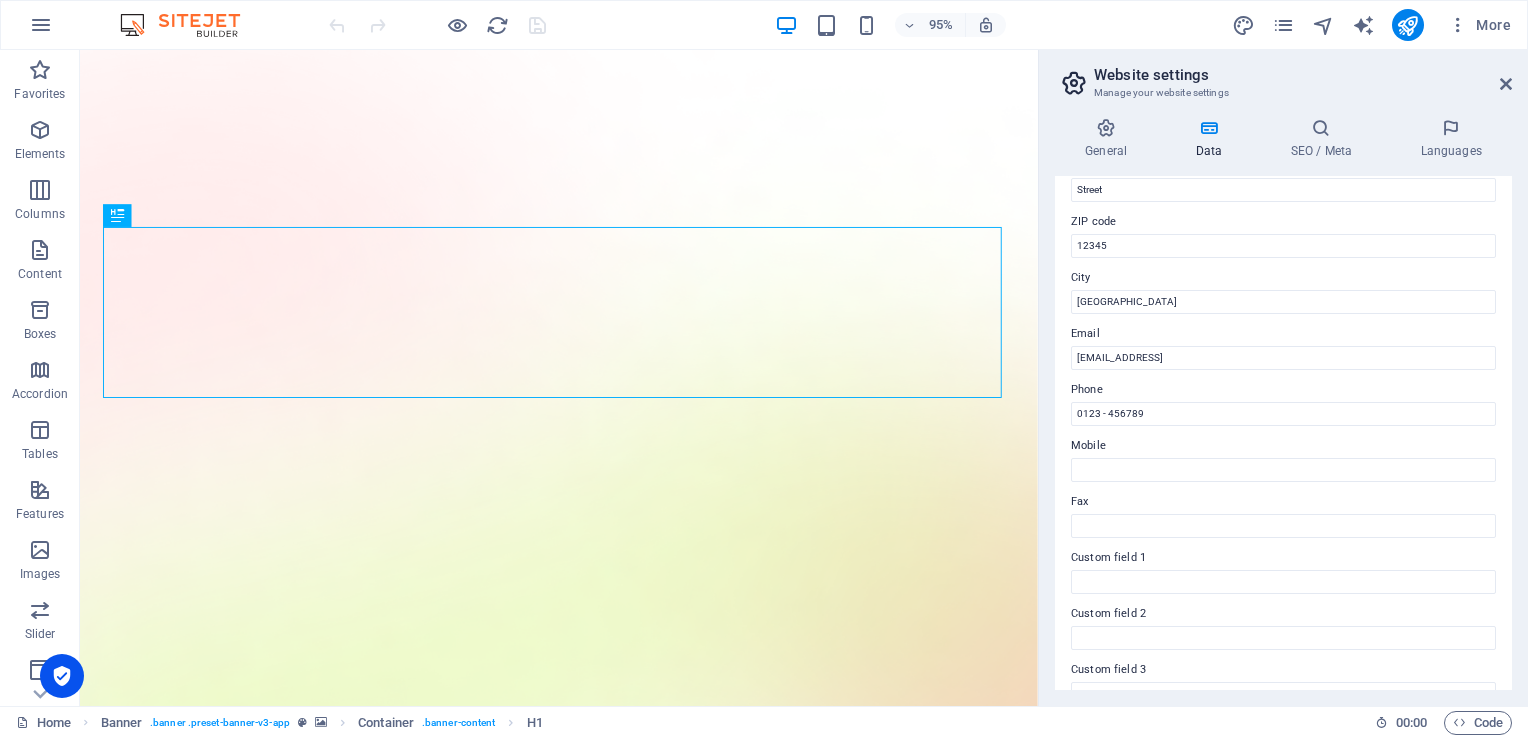 scroll, scrollTop: 0, scrollLeft: 0, axis: both 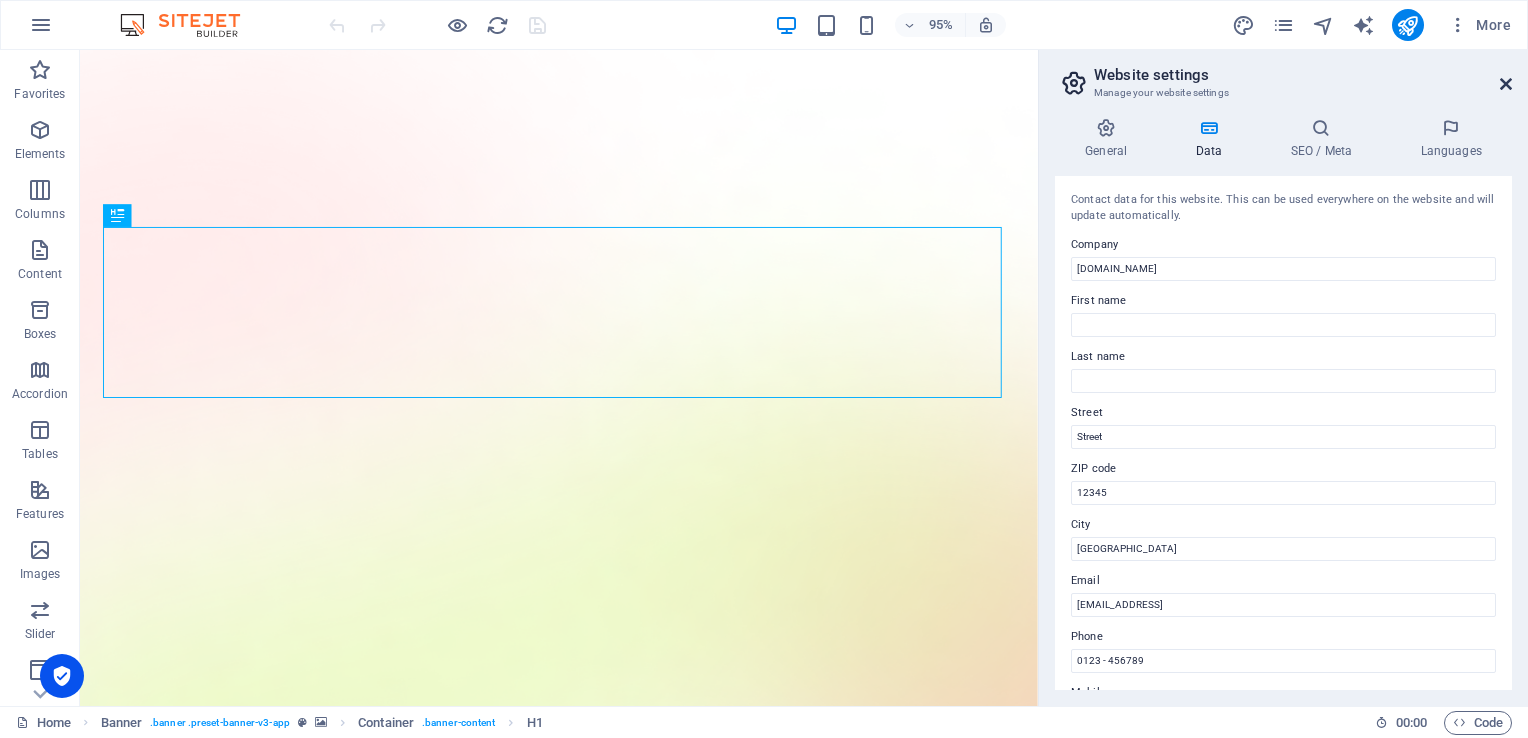click at bounding box center [1506, 84] 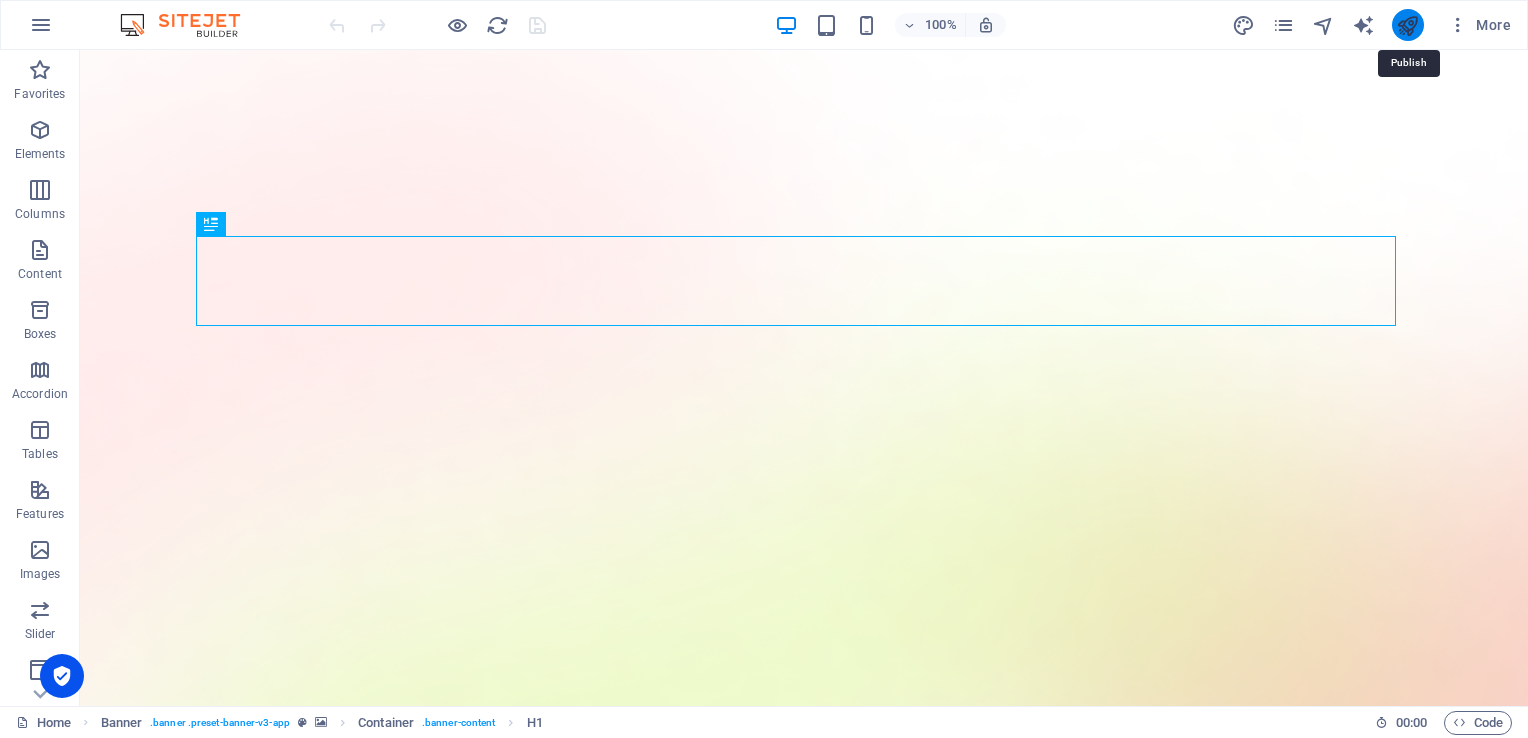 click at bounding box center [1407, 25] 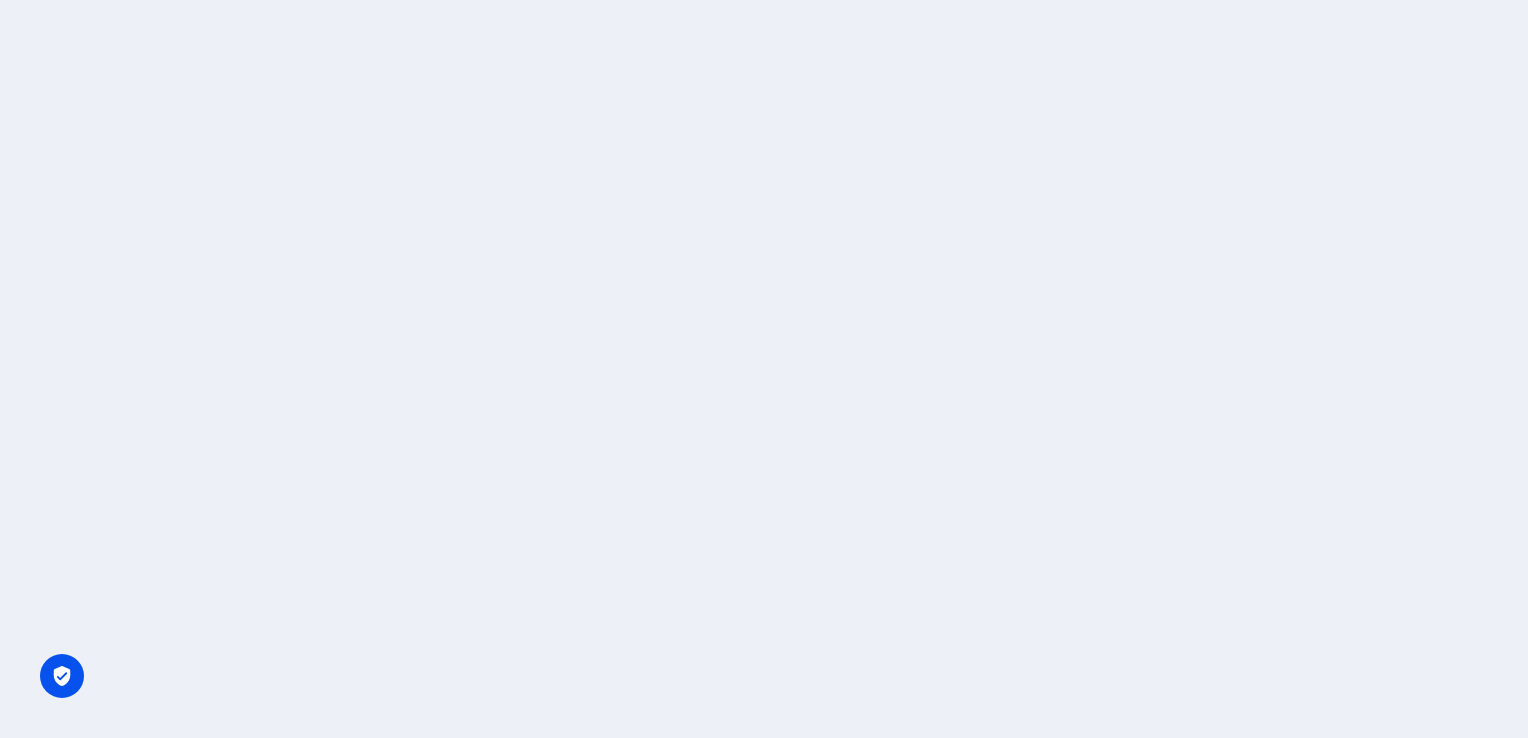 scroll, scrollTop: 0, scrollLeft: 0, axis: both 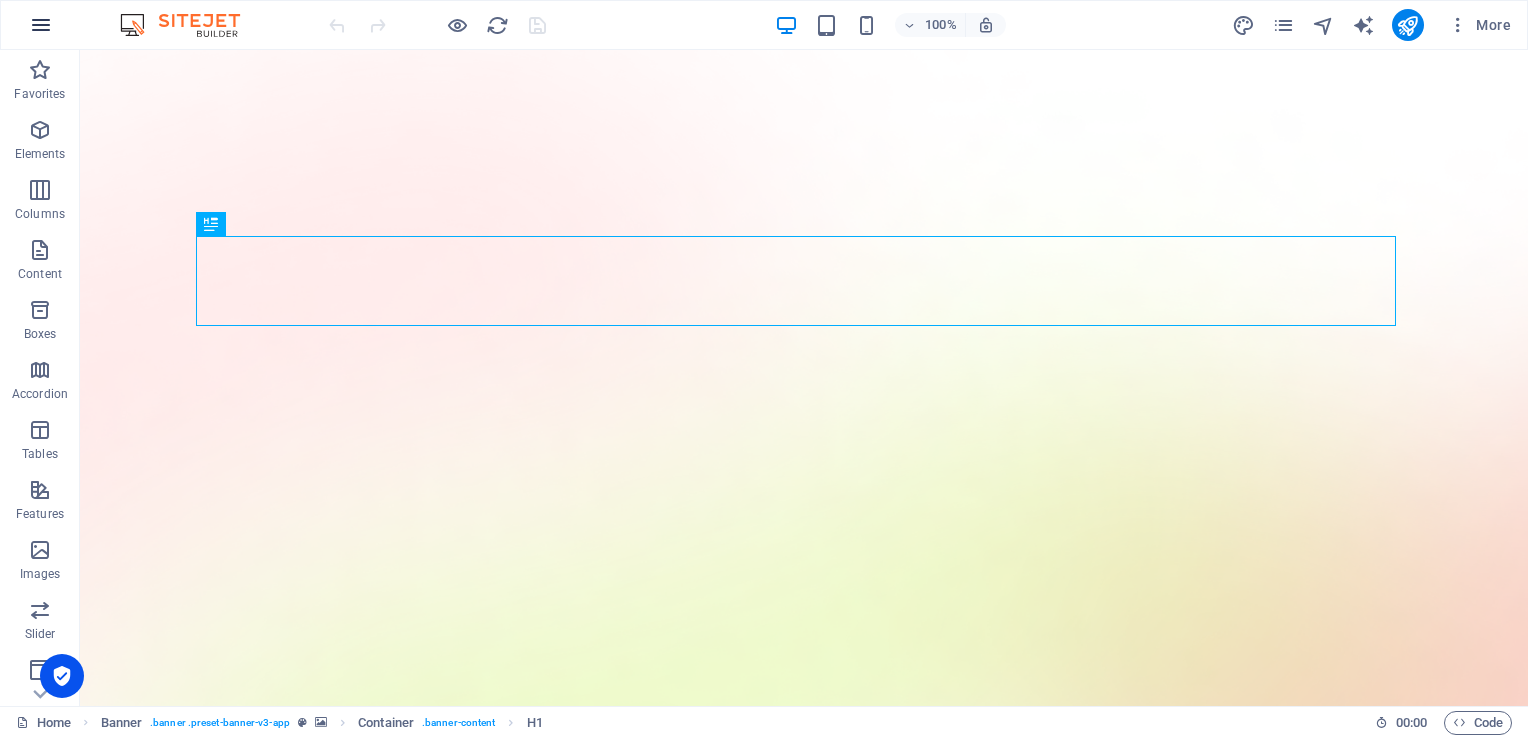 click at bounding box center (41, 25) 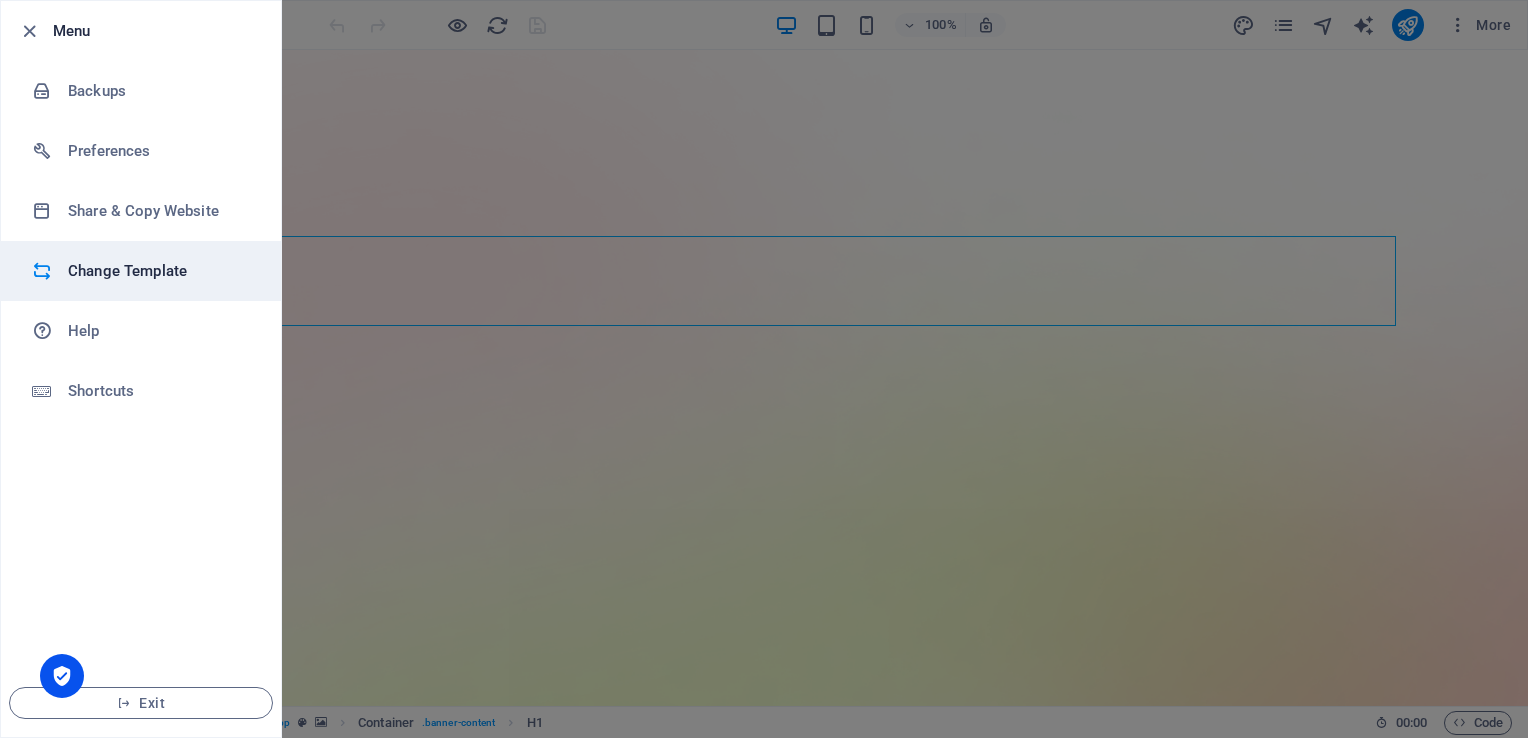 click on "Change Template" at bounding box center (160, 271) 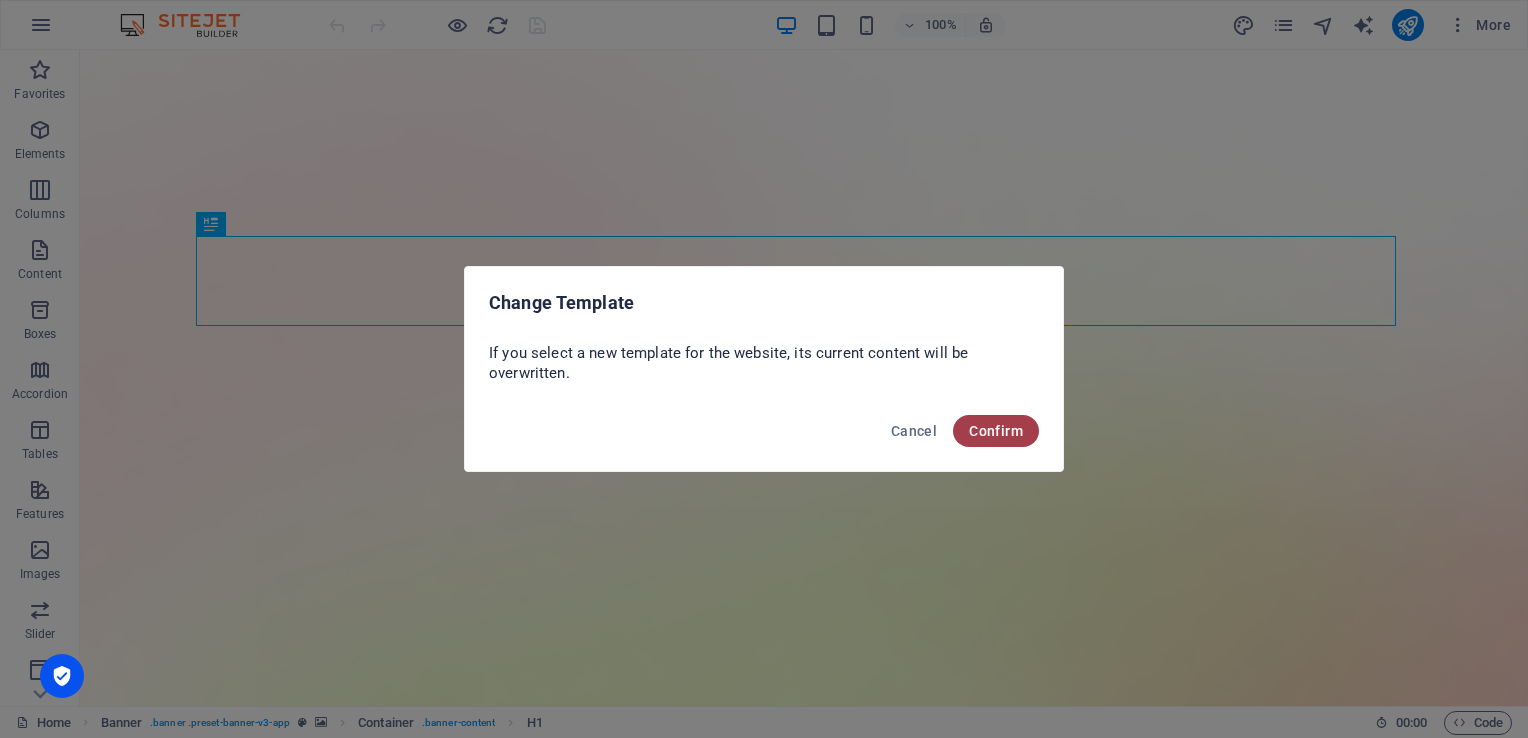 click on "Confirm" at bounding box center (996, 431) 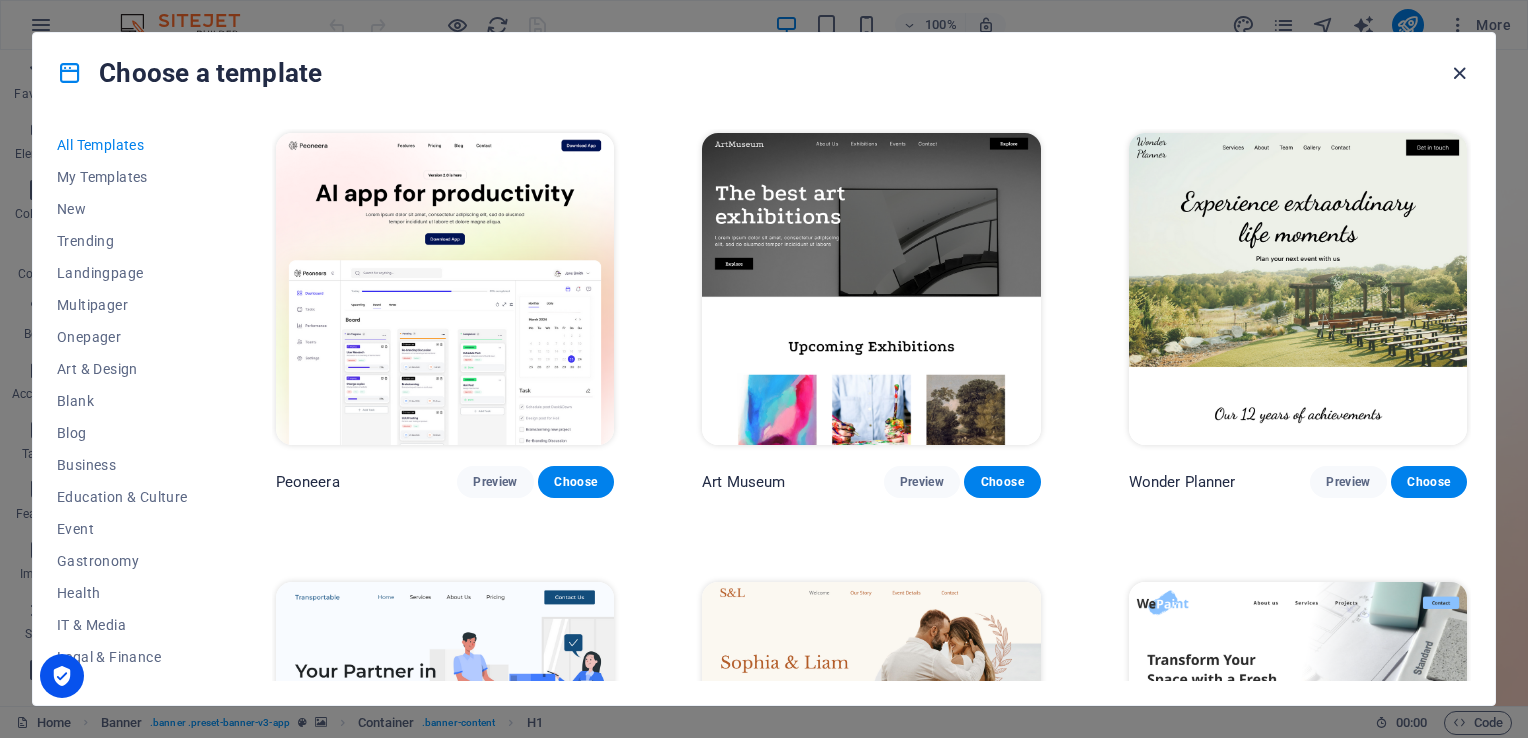 click at bounding box center (1459, 73) 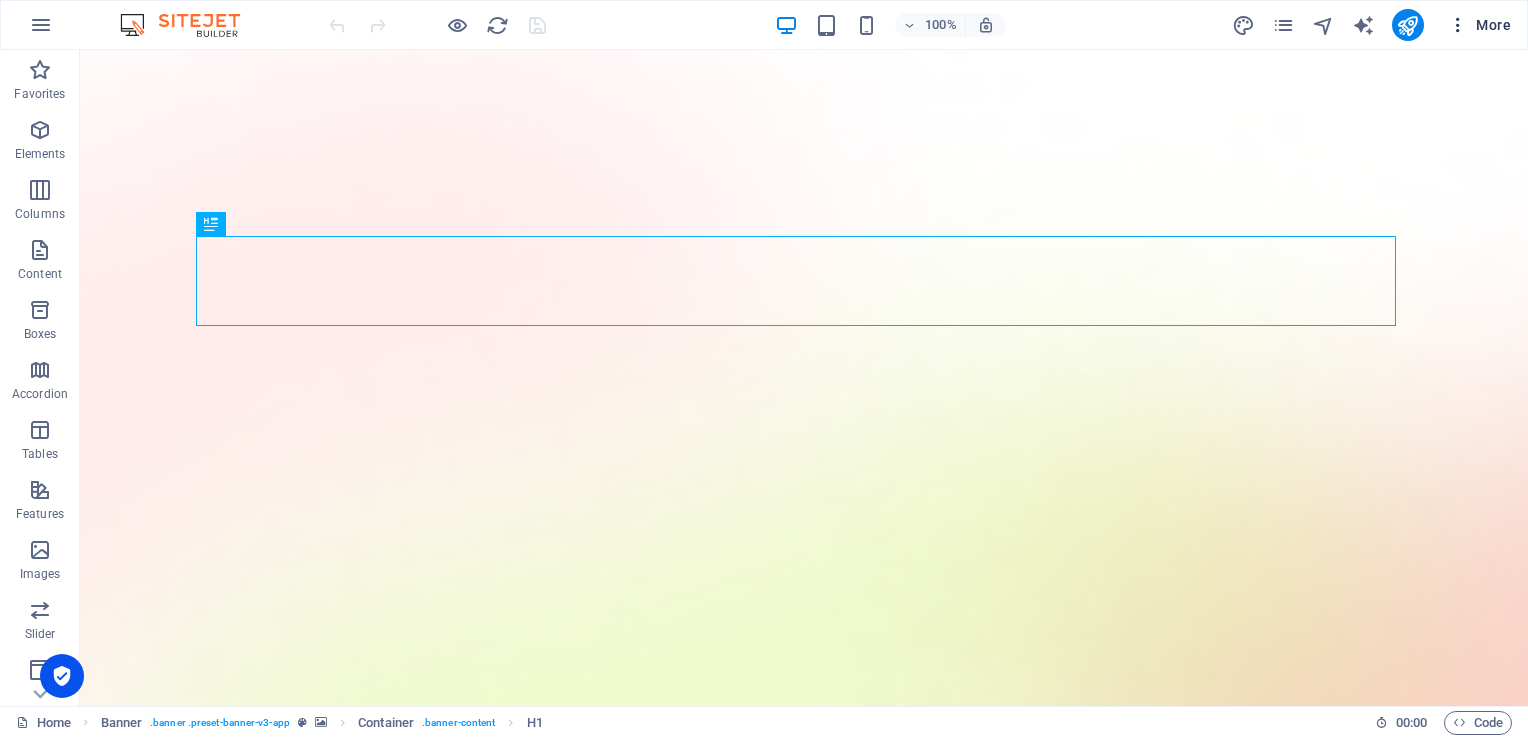 click at bounding box center [1458, 25] 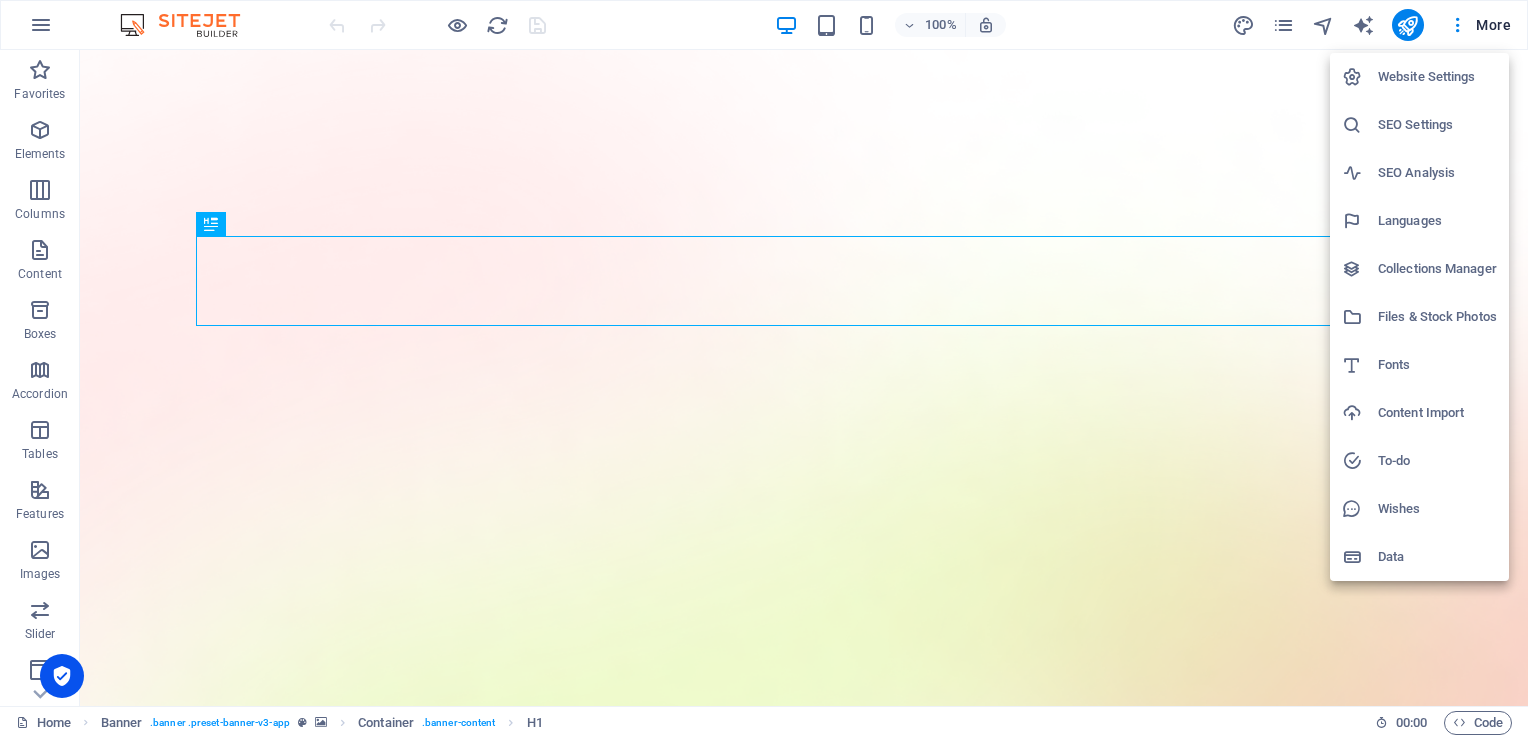 click on "SEO Settings" at bounding box center (1437, 125) 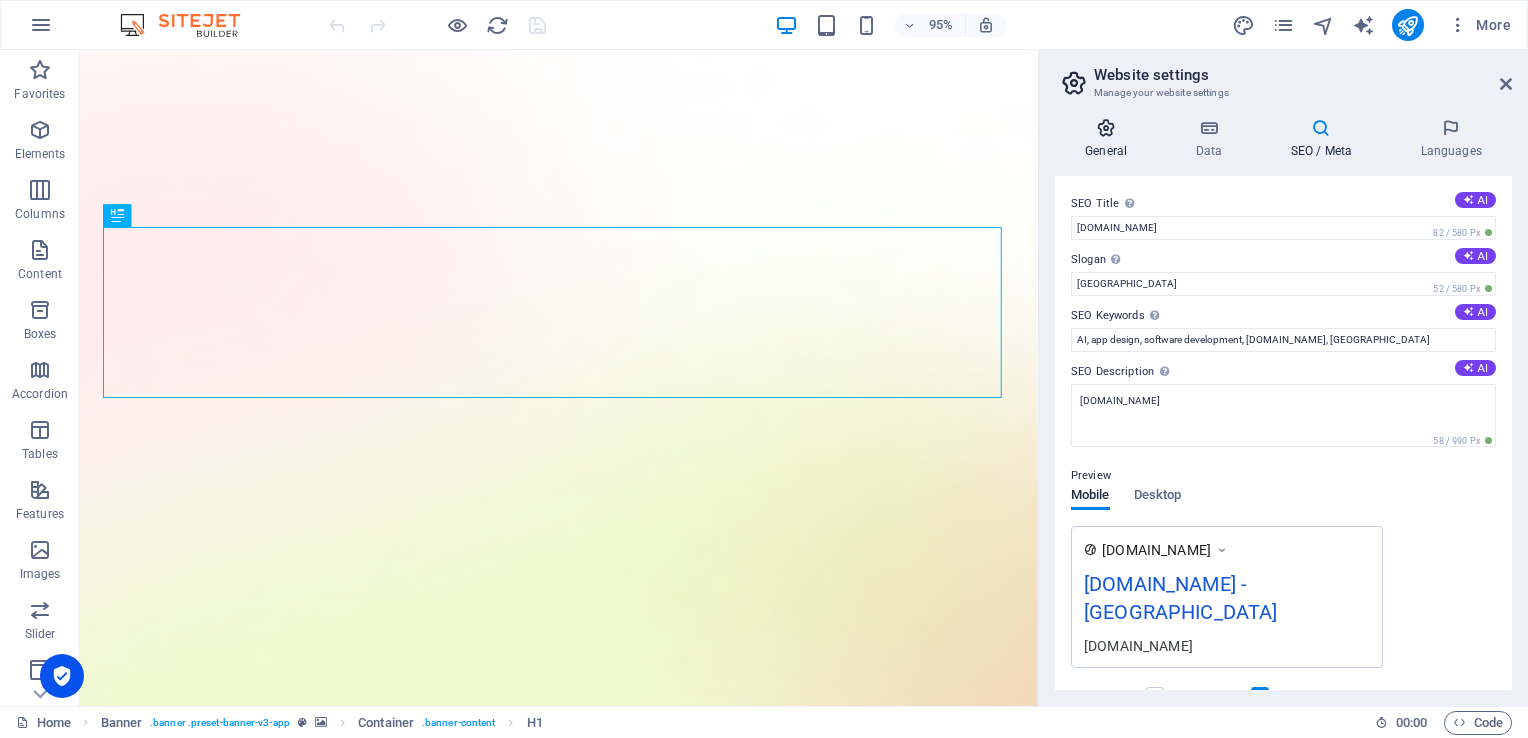 click at bounding box center [1106, 128] 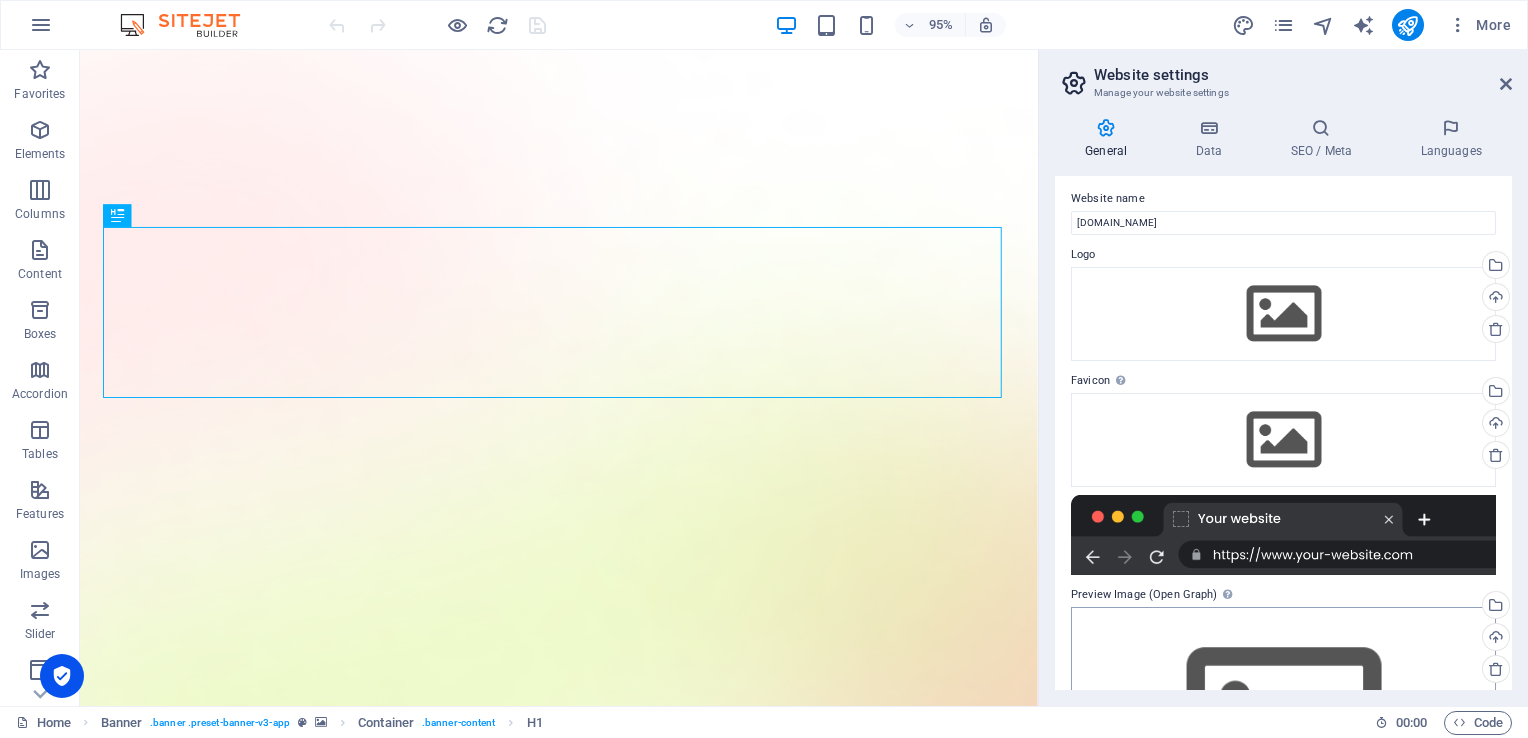 scroll, scrollTop: 0, scrollLeft: 0, axis: both 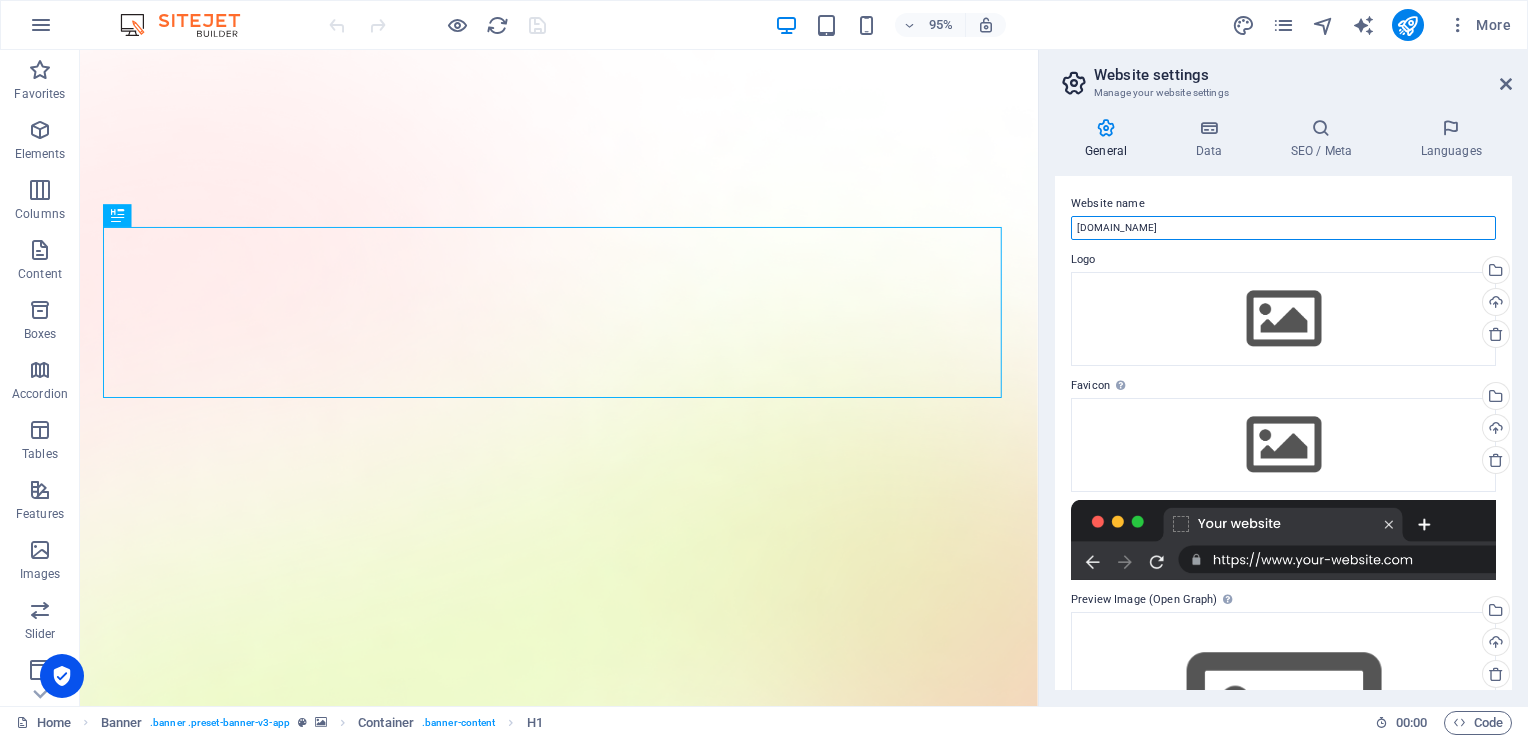 click on "[DOMAIN_NAME]" at bounding box center (1283, 228) 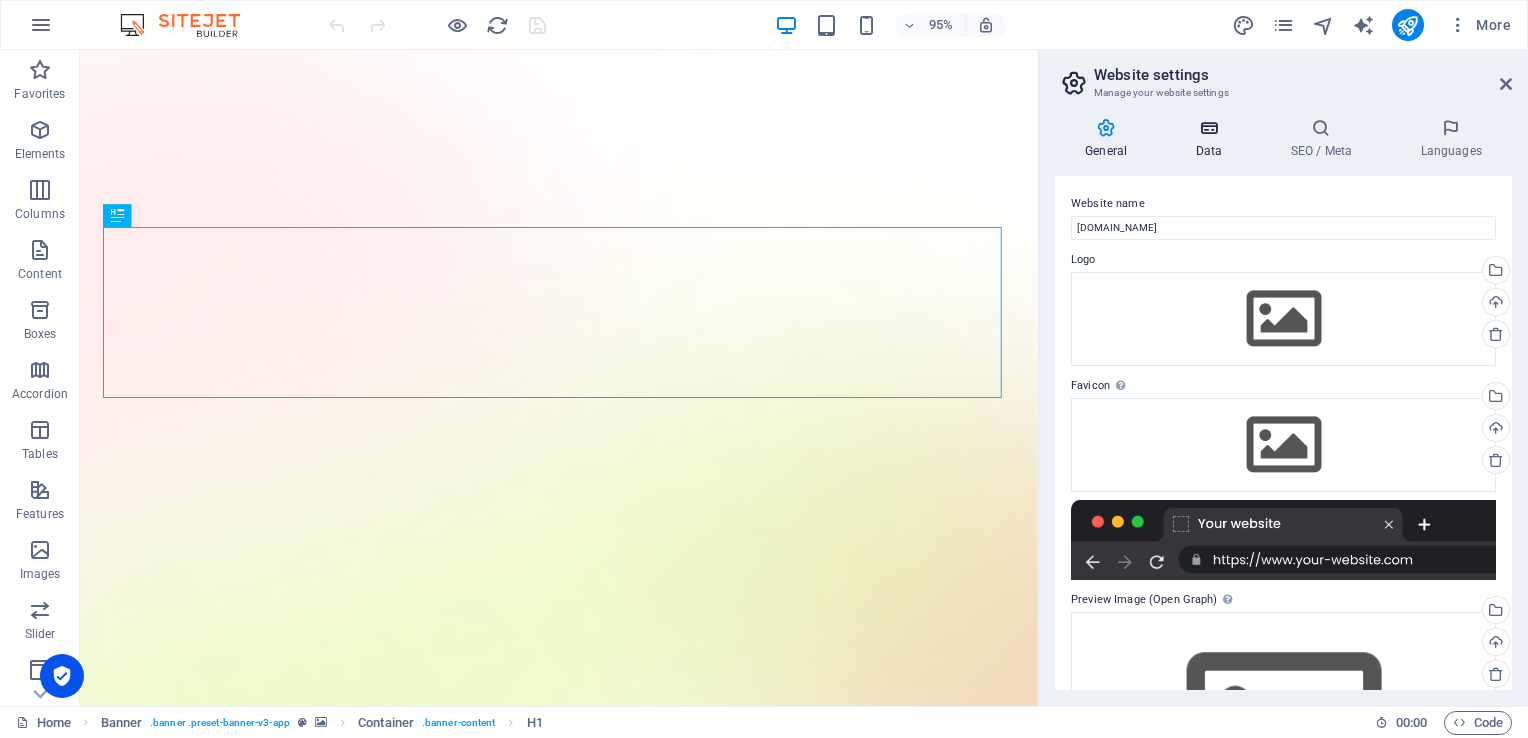 click at bounding box center [1208, 128] 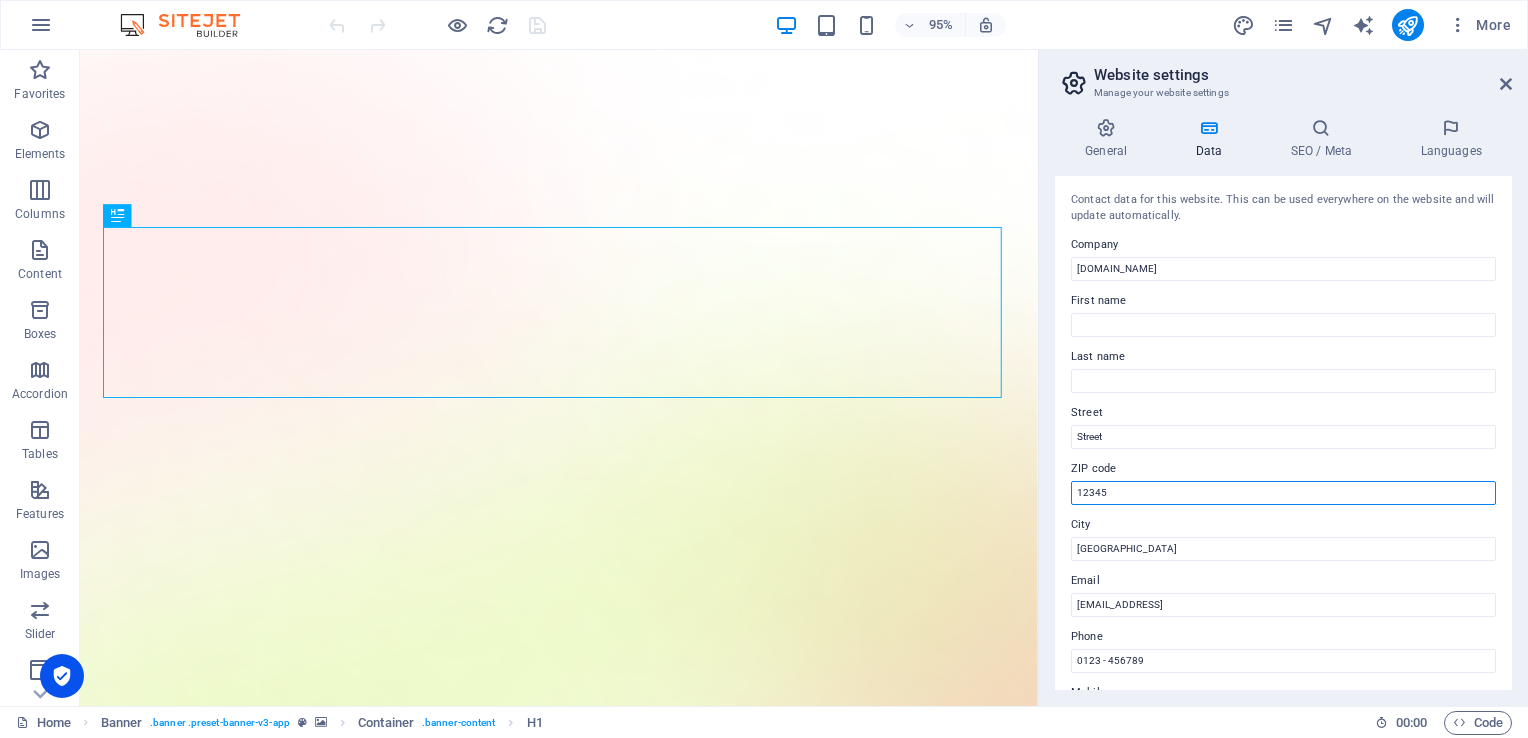 click on "12345" at bounding box center [1283, 493] 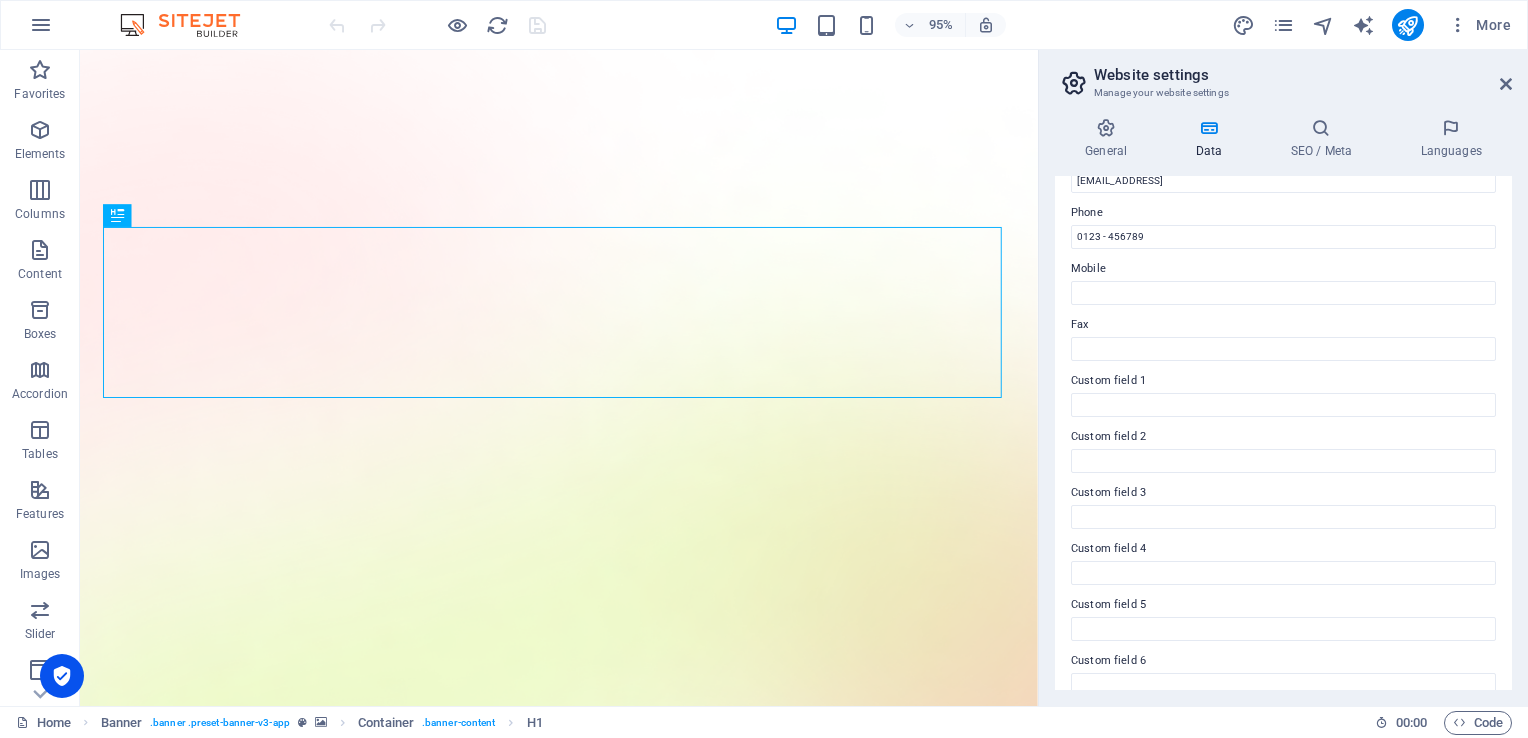 scroll, scrollTop: 445, scrollLeft: 0, axis: vertical 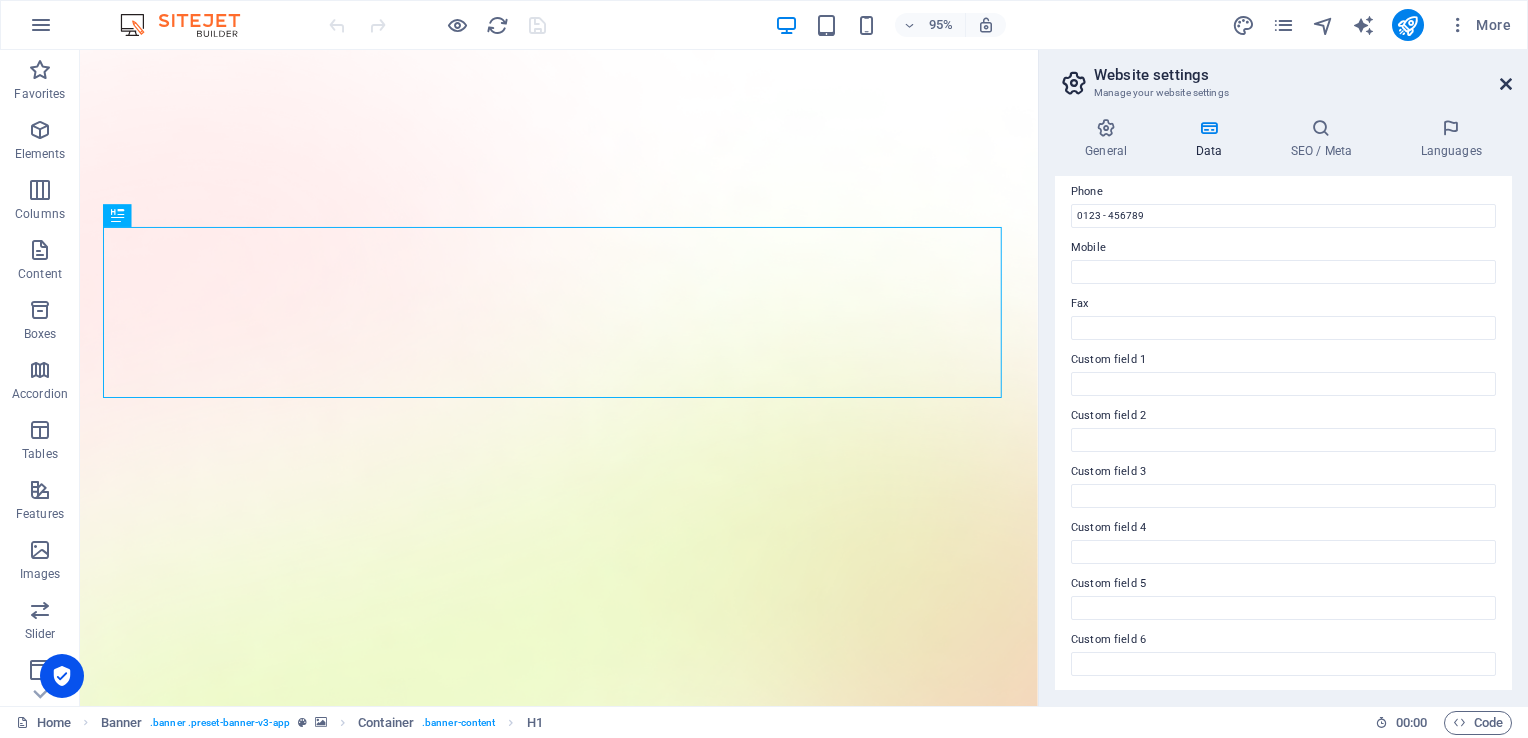 click at bounding box center [1506, 84] 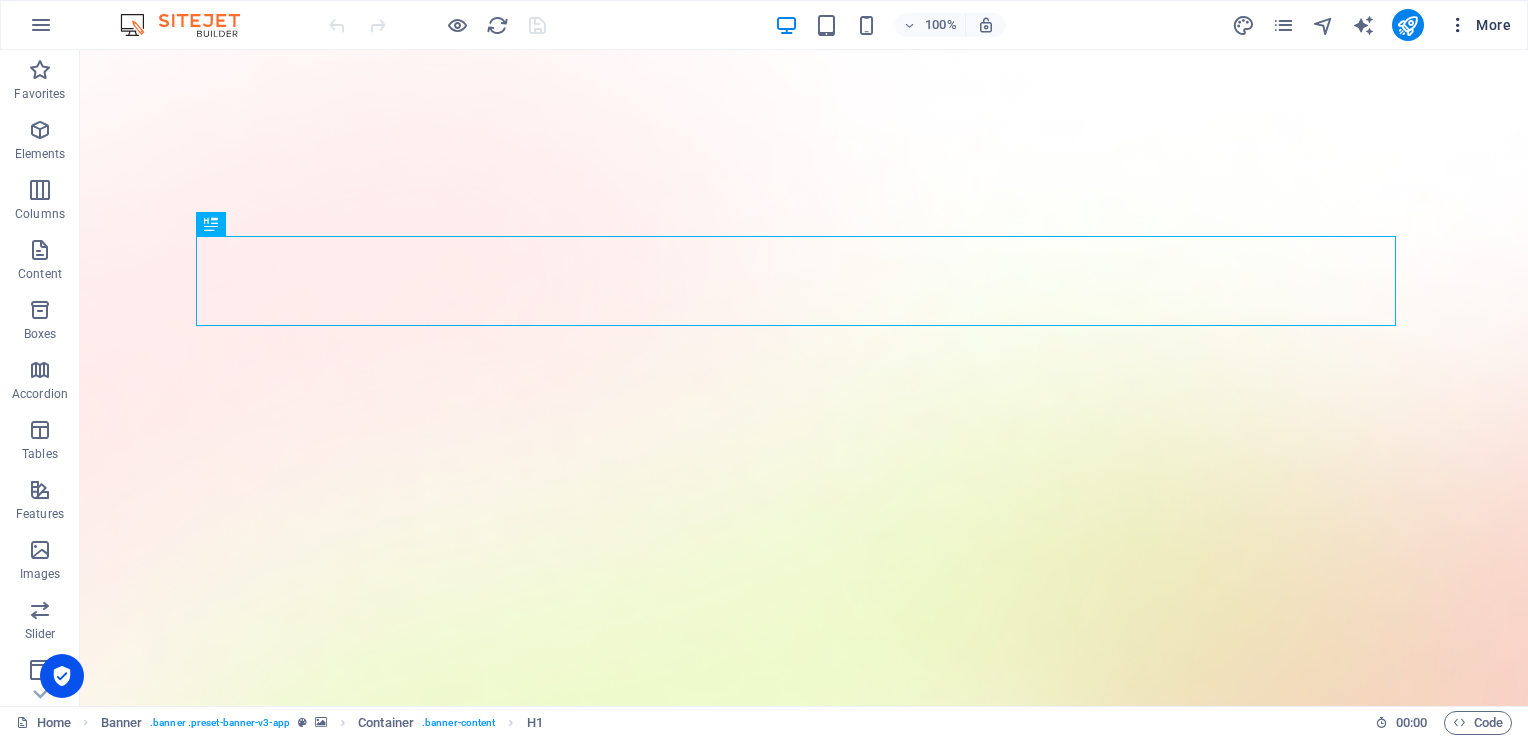 click on "More" at bounding box center (1479, 25) 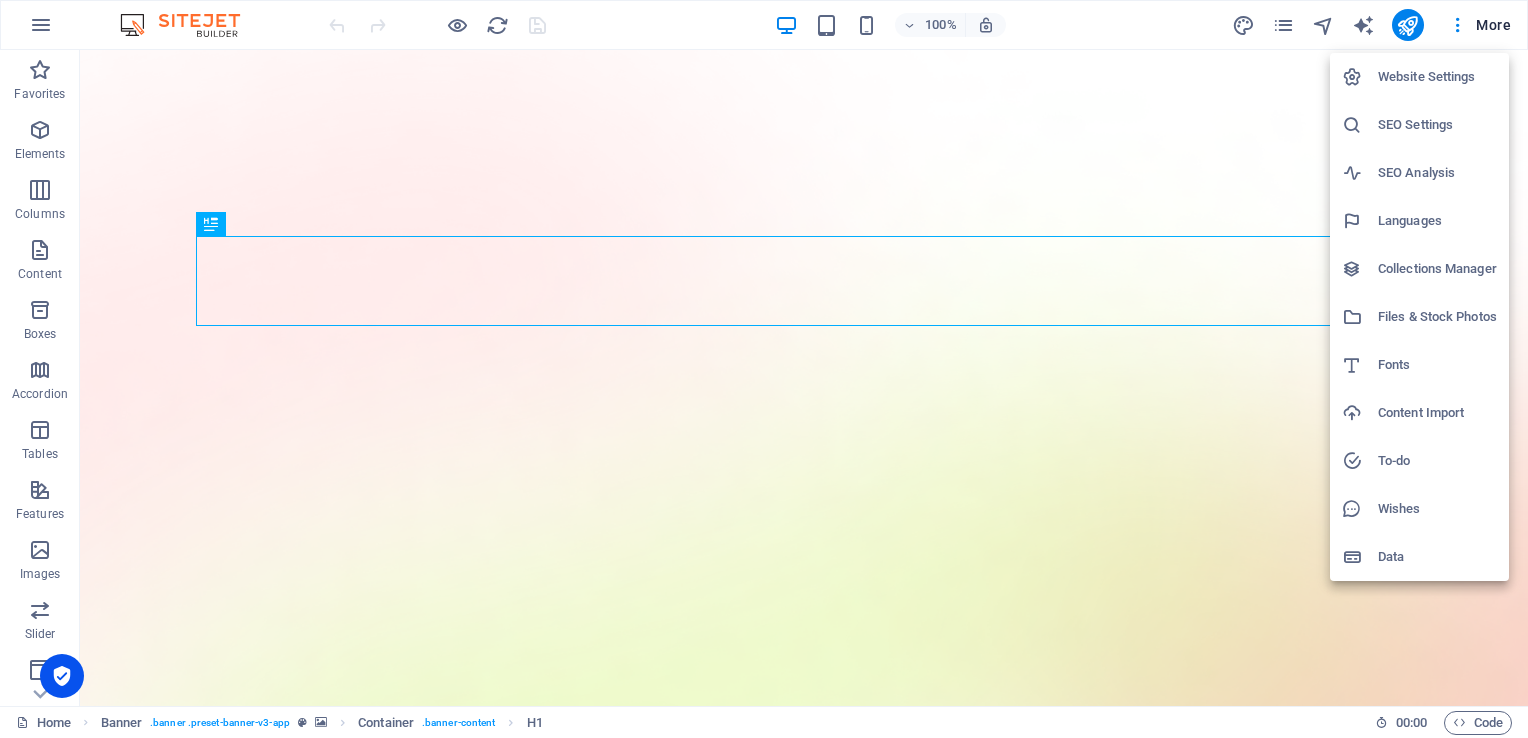 click at bounding box center [764, 369] 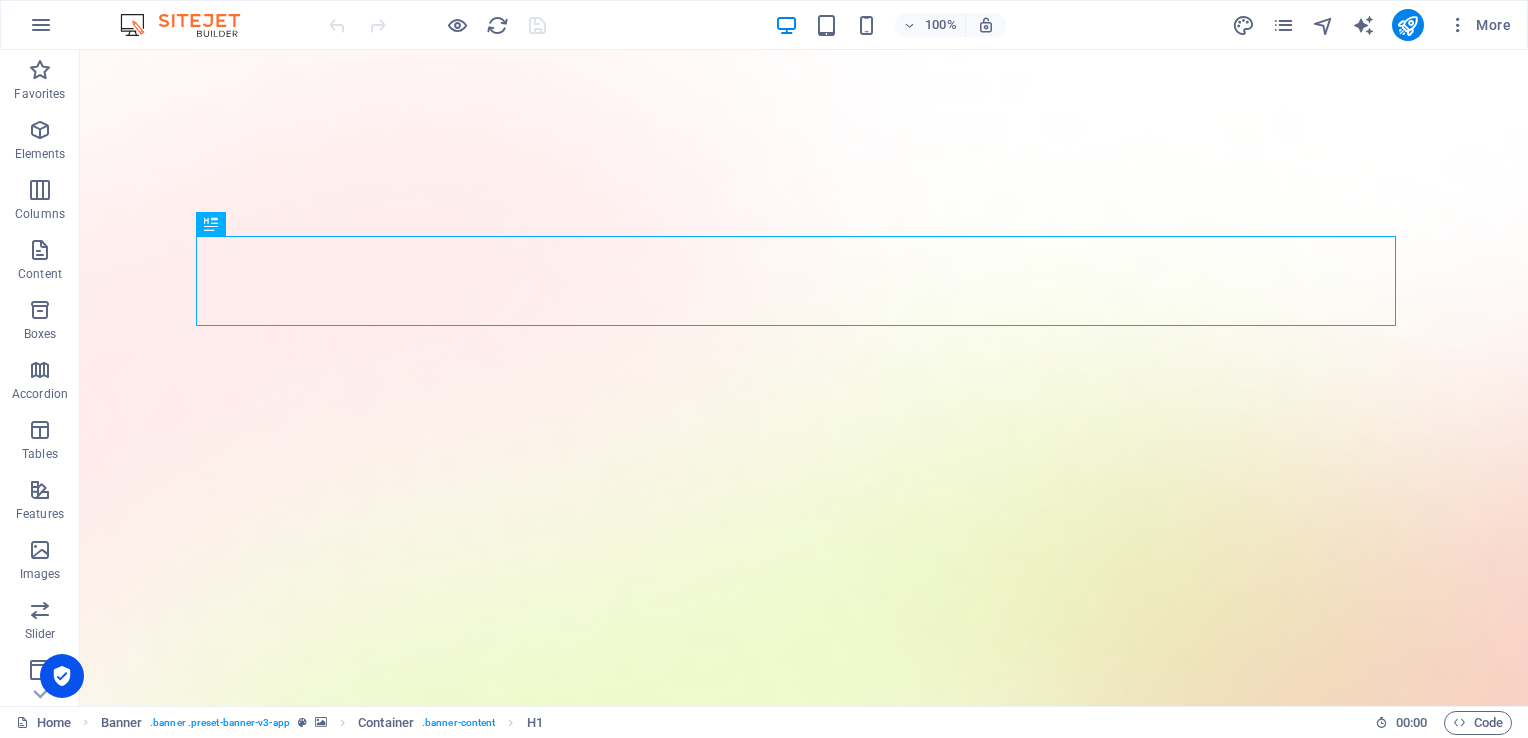 click on "Website Settings SEO Settings SEO Analysis Languages Collections Manager Files & Stock Photos Fonts Content Import To-do Wishes Data" at bounding box center (764, 375) 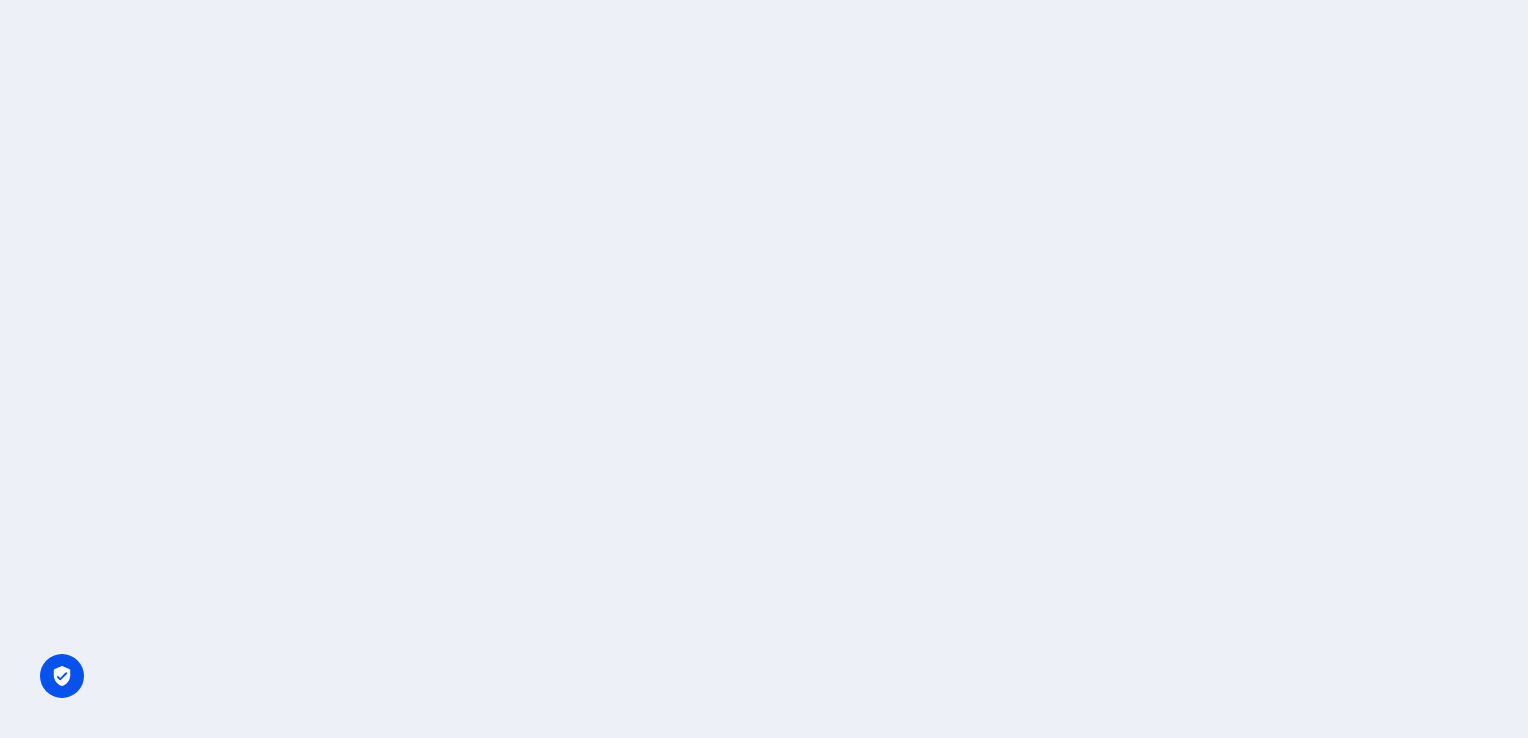 scroll, scrollTop: 0, scrollLeft: 0, axis: both 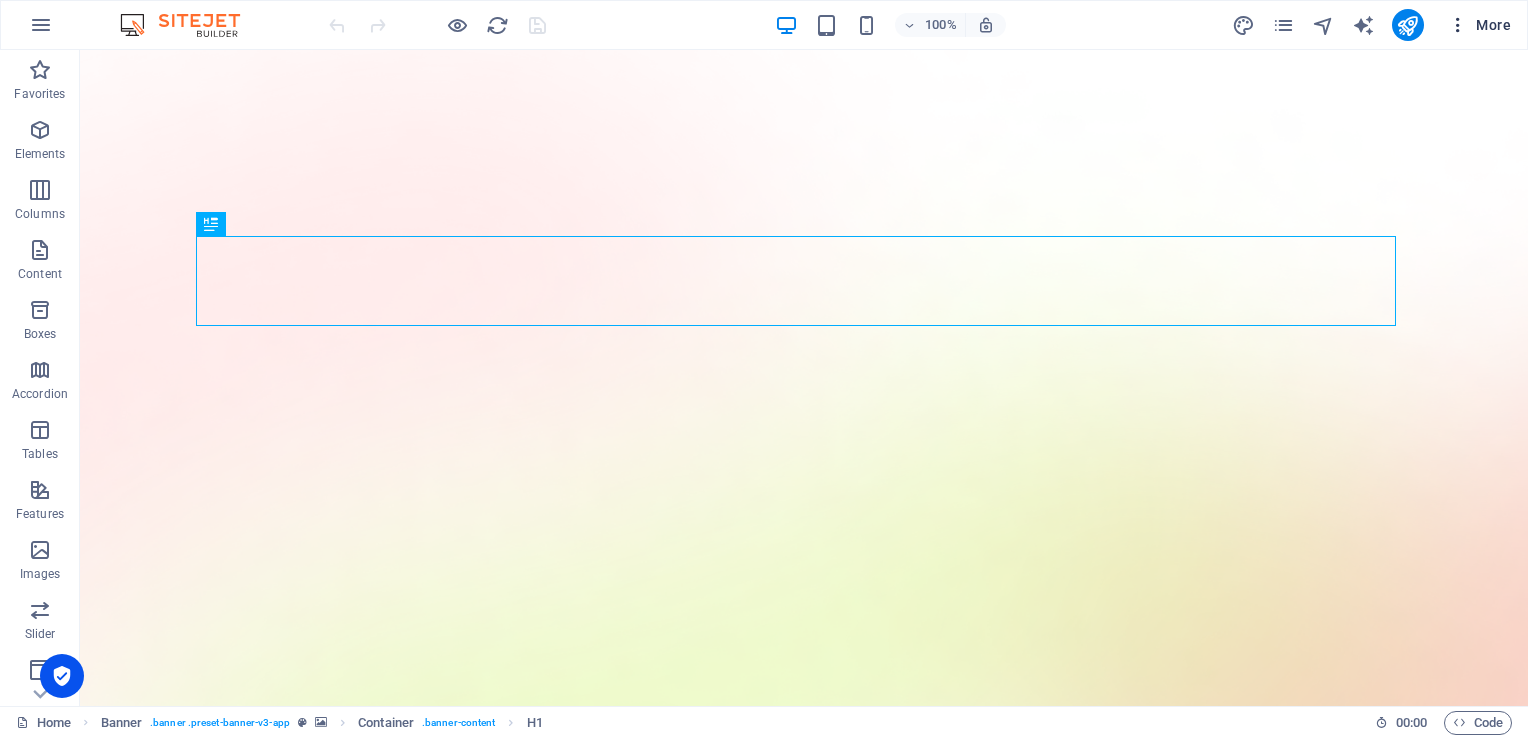 click at bounding box center [1458, 25] 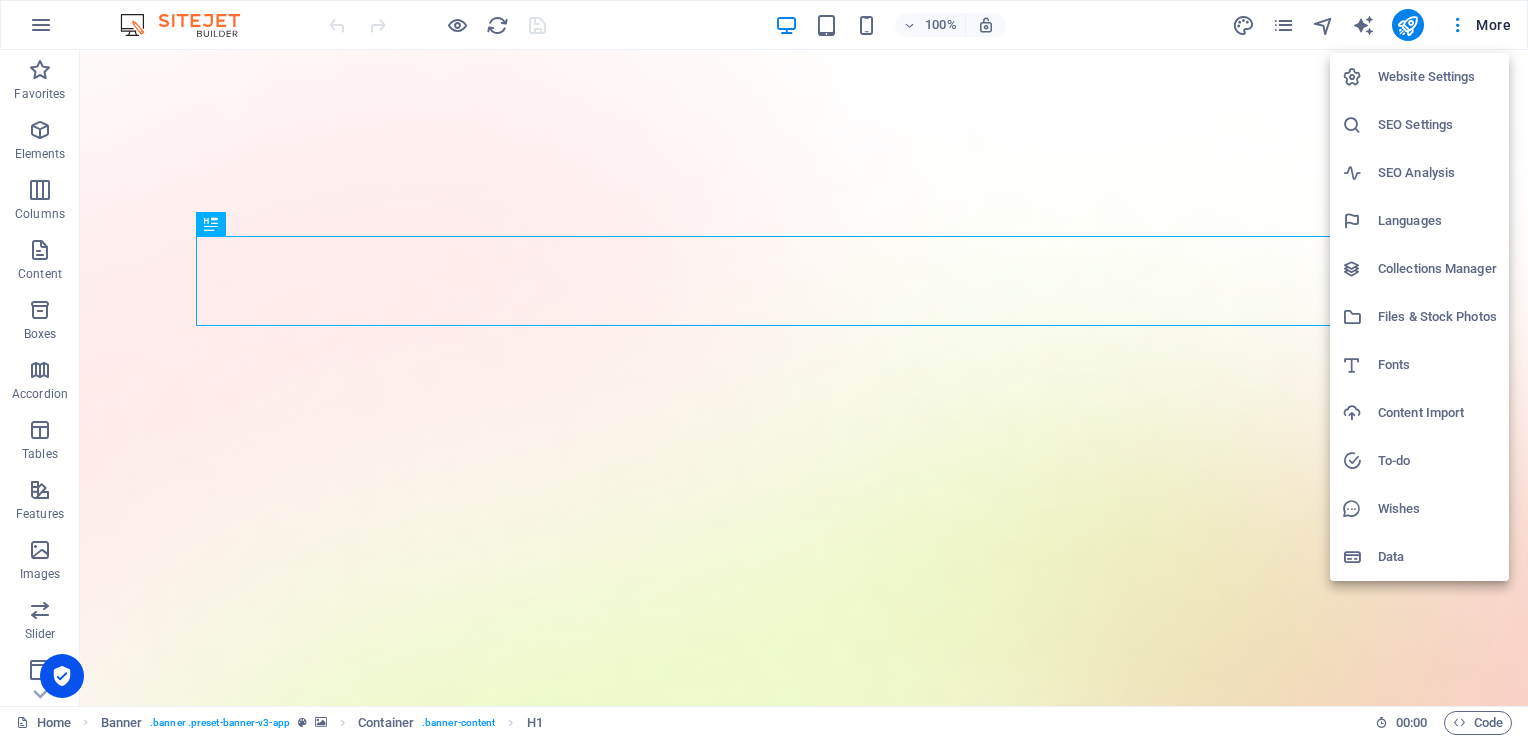 click on "Files & Stock Photos" at bounding box center (1437, 317) 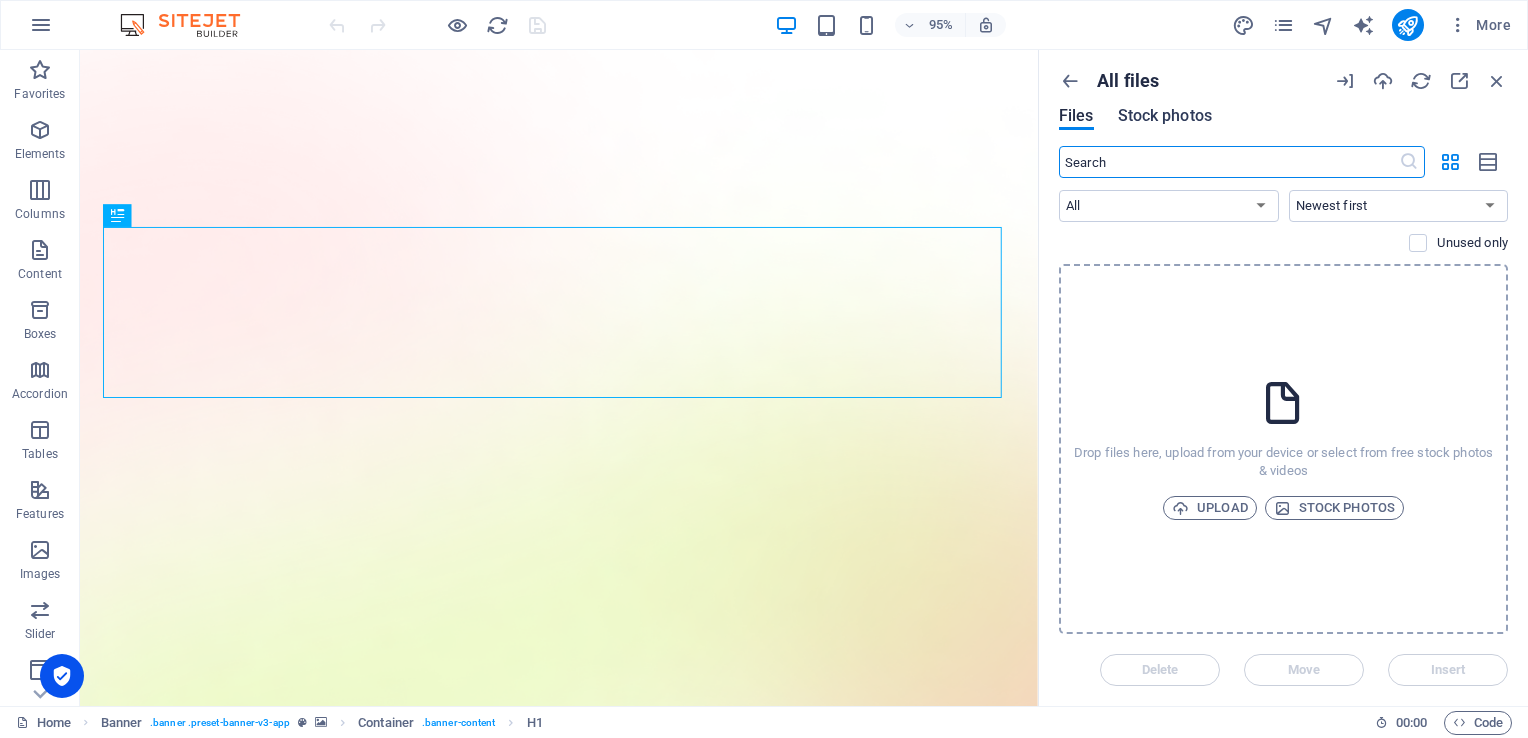 drag, startPoint x: 1153, startPoint y: 111, endPoint x: 1172, endPoint y: 119, distance: 20.615528 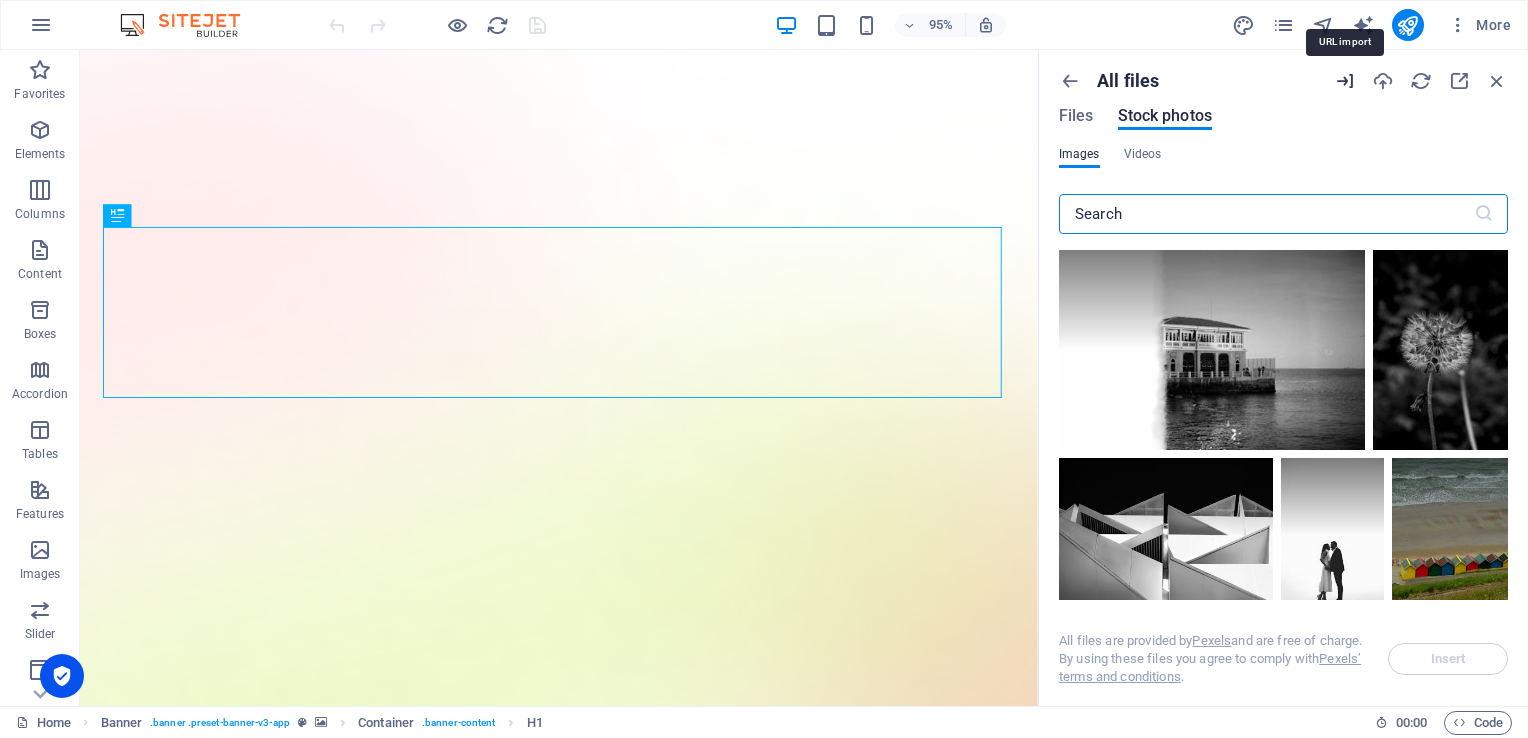 click at bounding box center [1345, 81] 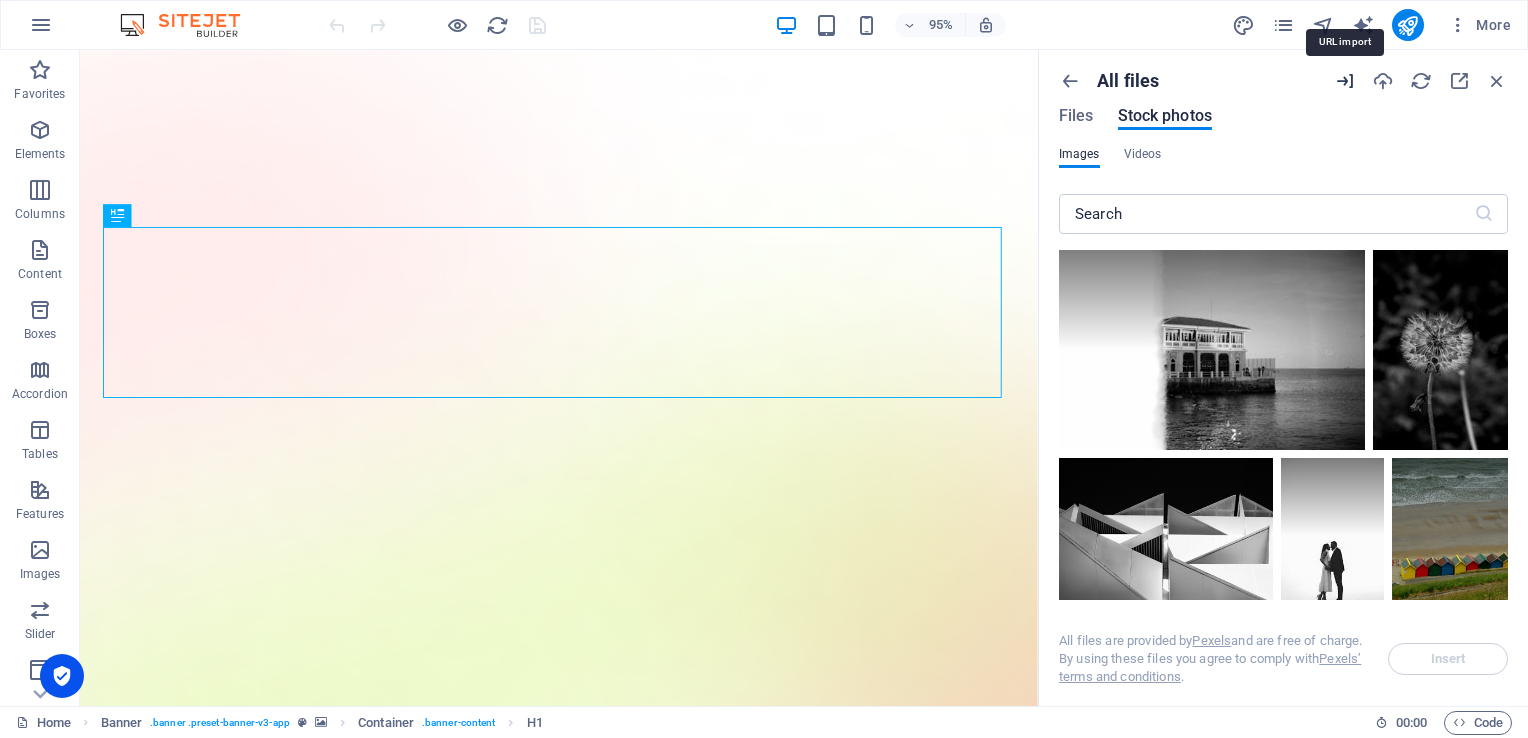 click at bounding box center (1345, 81) 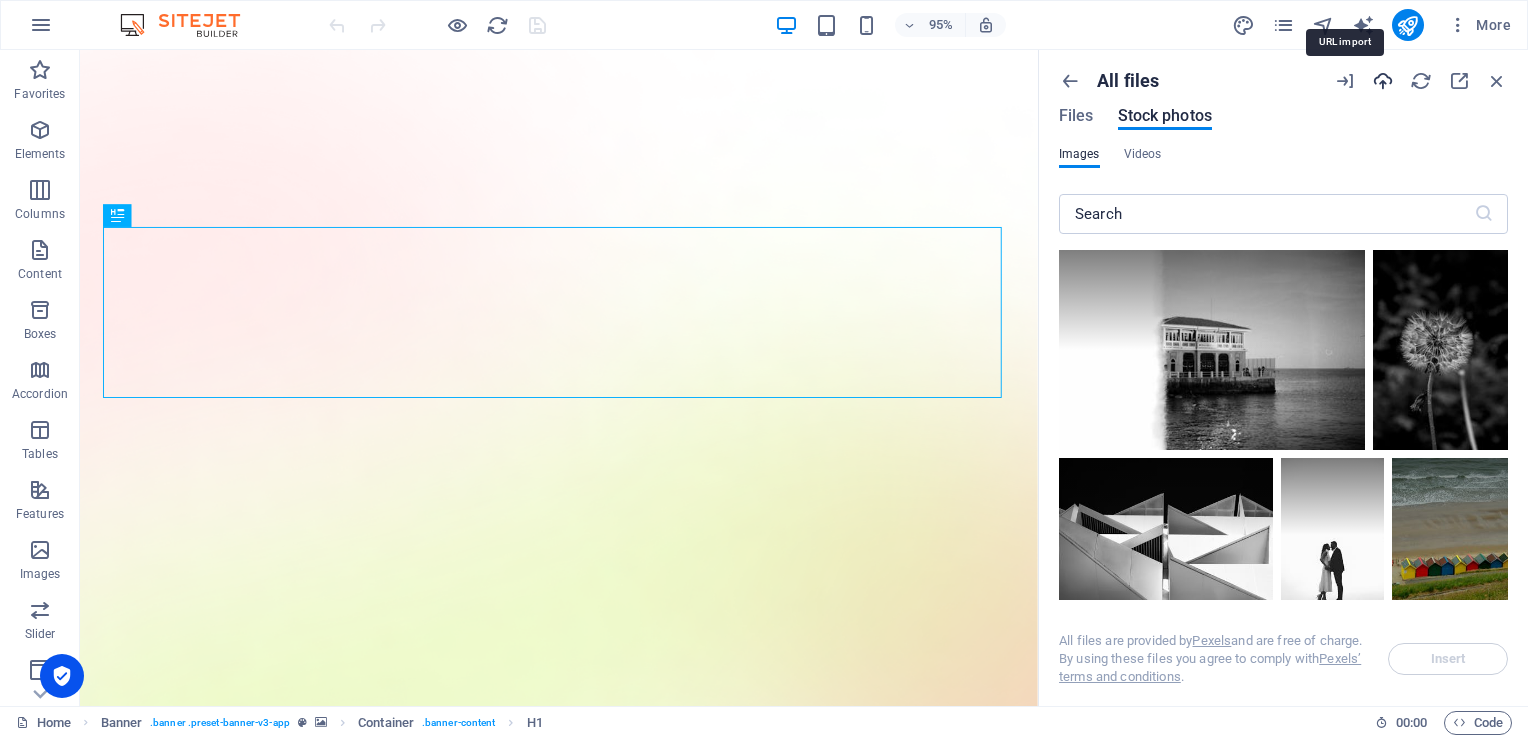 drag, startPoint x: 1347, startPoint y: 78, endPoint x: 1380, endPoint y: 86, distance: 33.955853 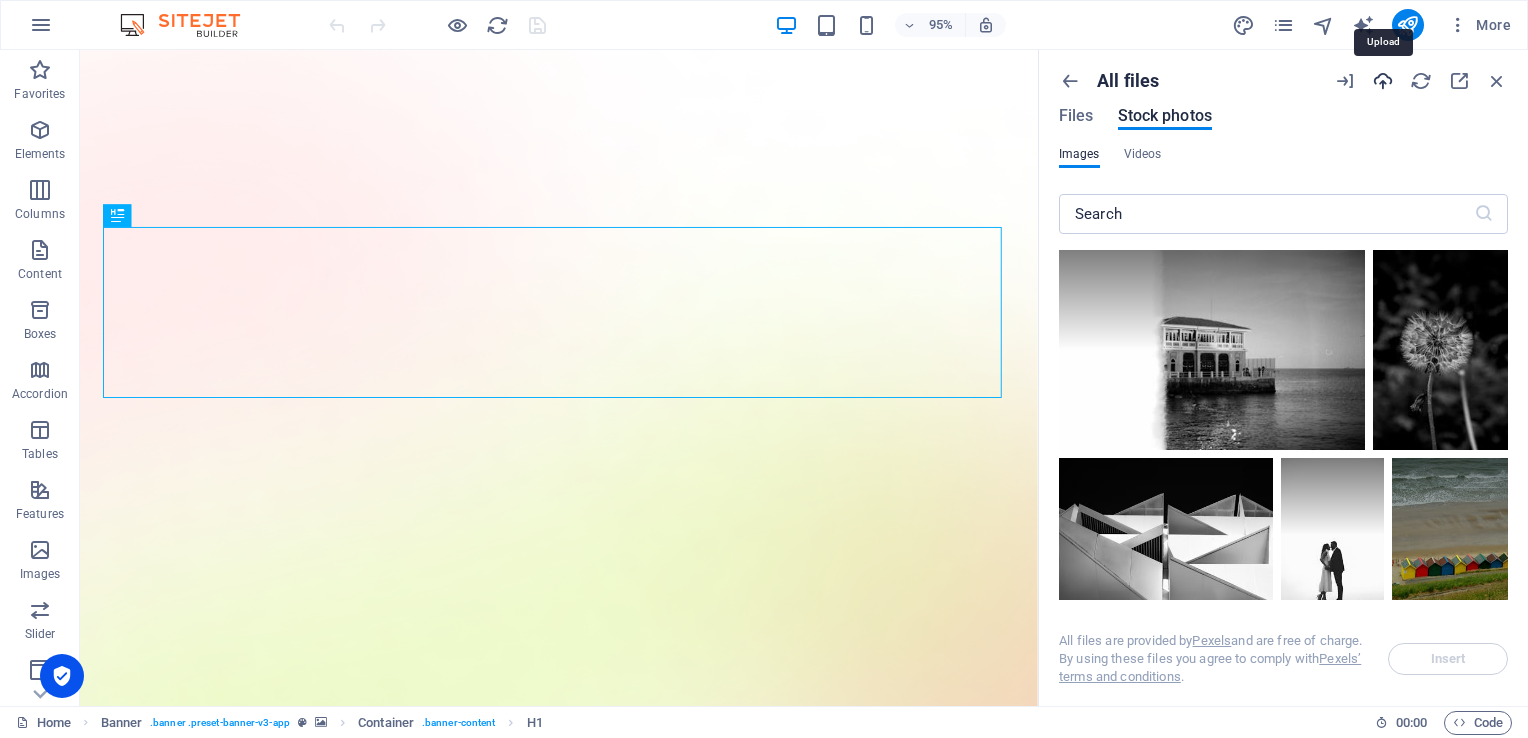 click at bounding box center [1383, 81] 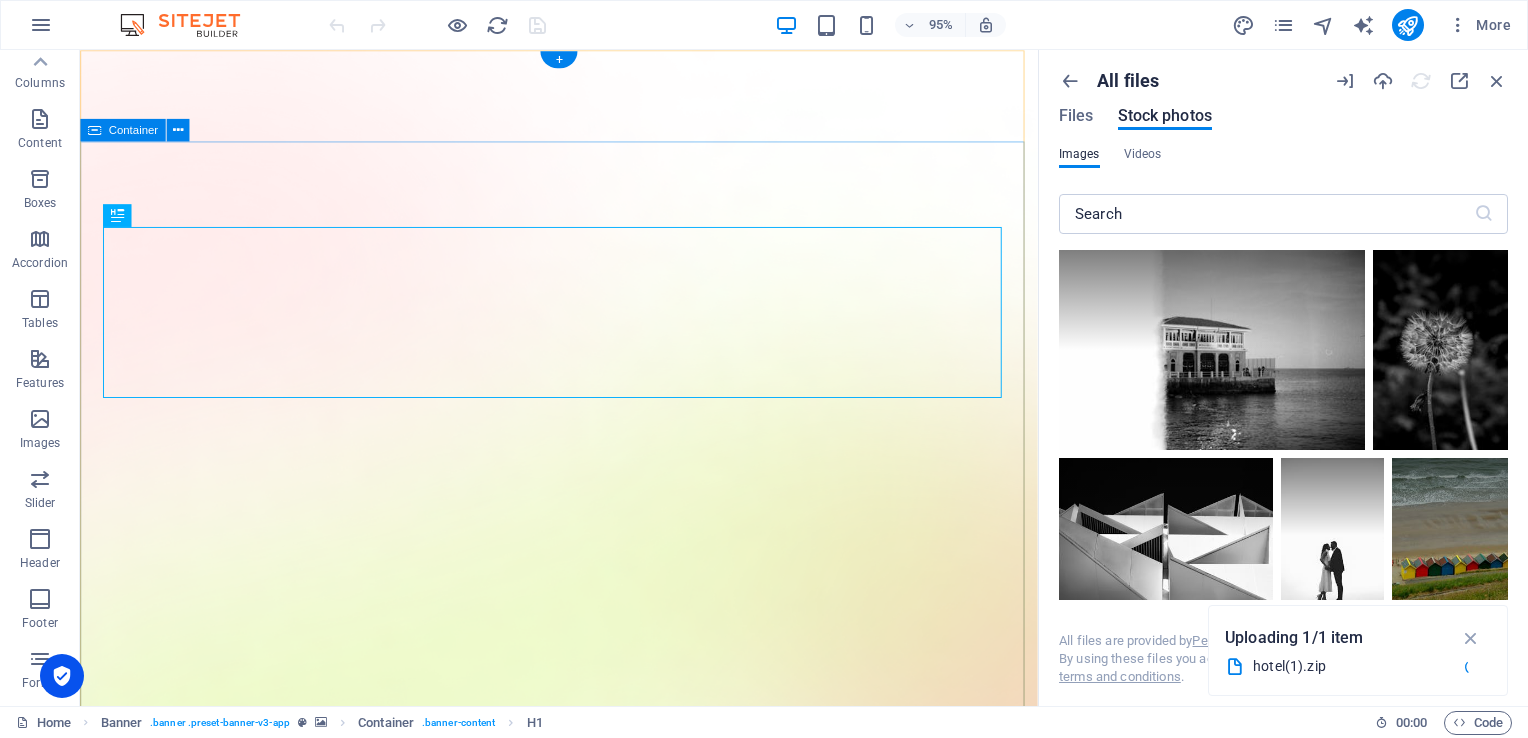 scroll, scrollTop: 0, scrollLeft: 0, axis: both 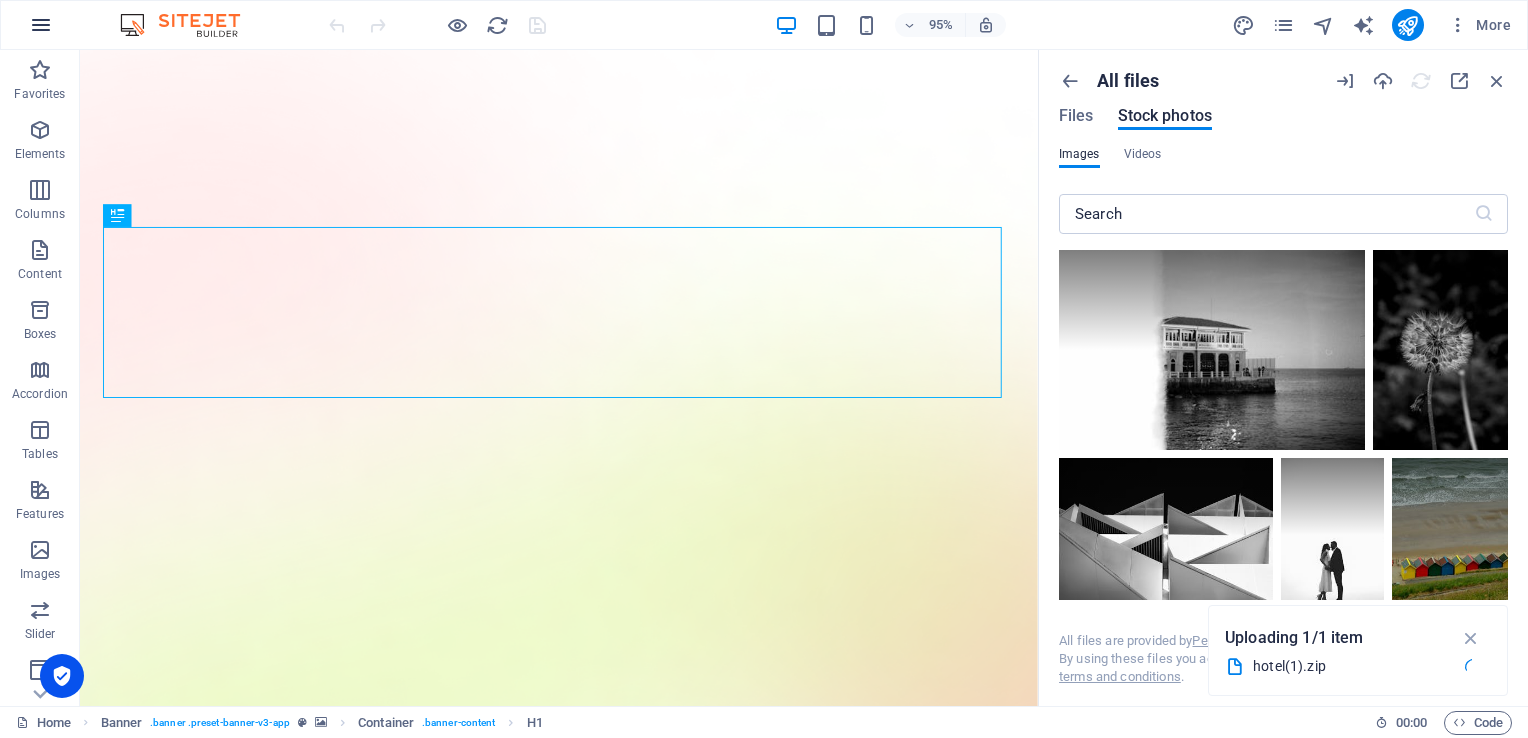 click at bounding box center (41, 25) 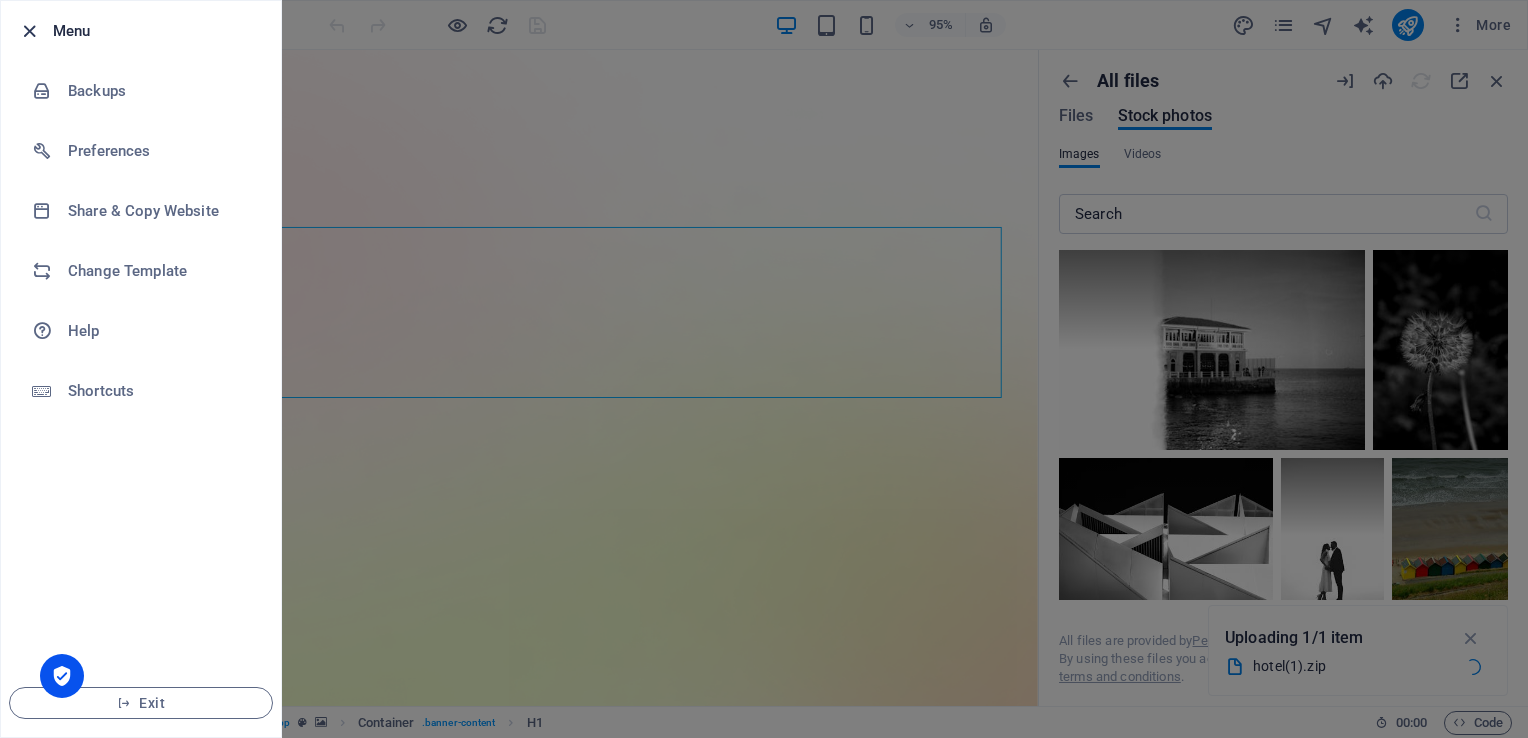 click at bounding box center [29, 31] 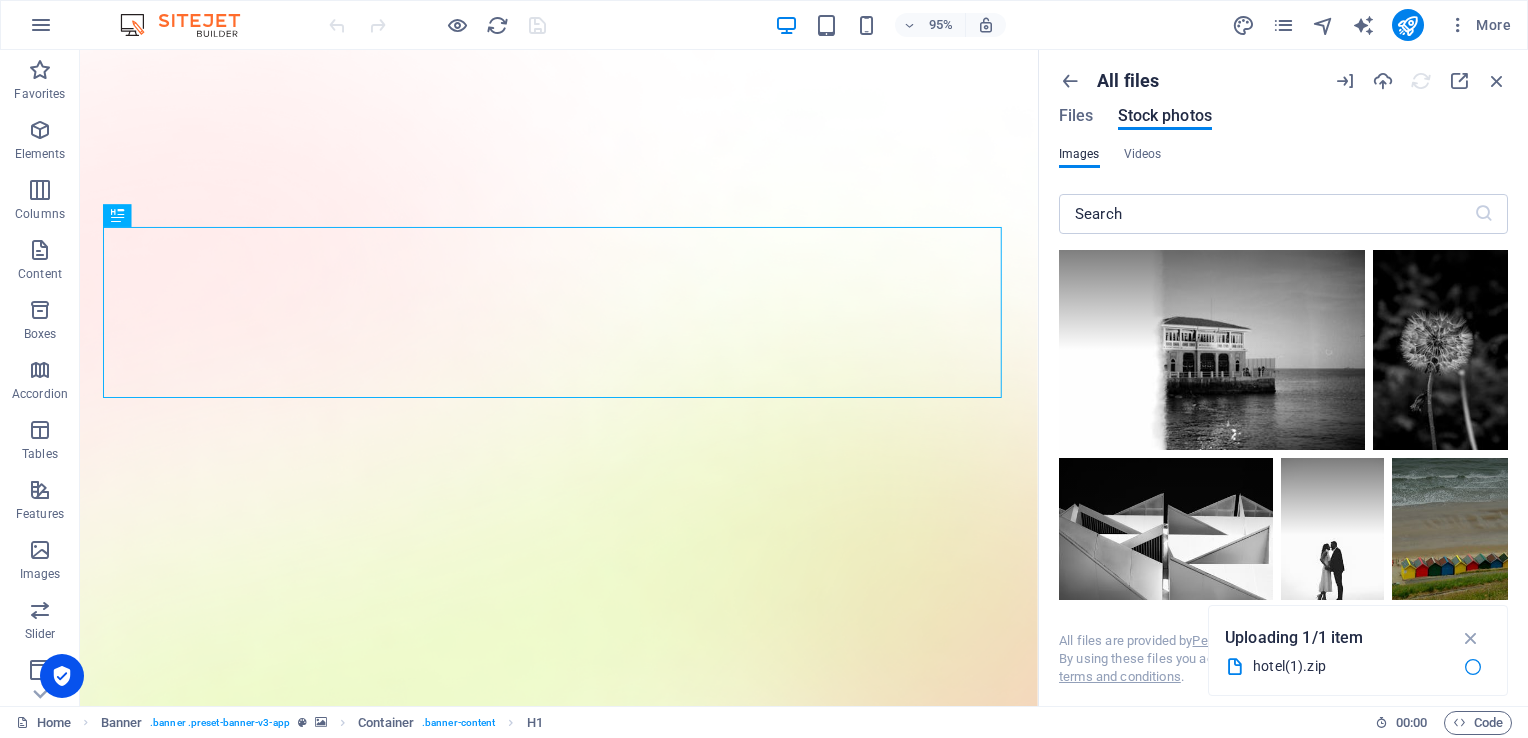 click on "hotel(1).zip" at bounding box center [1351, 666] 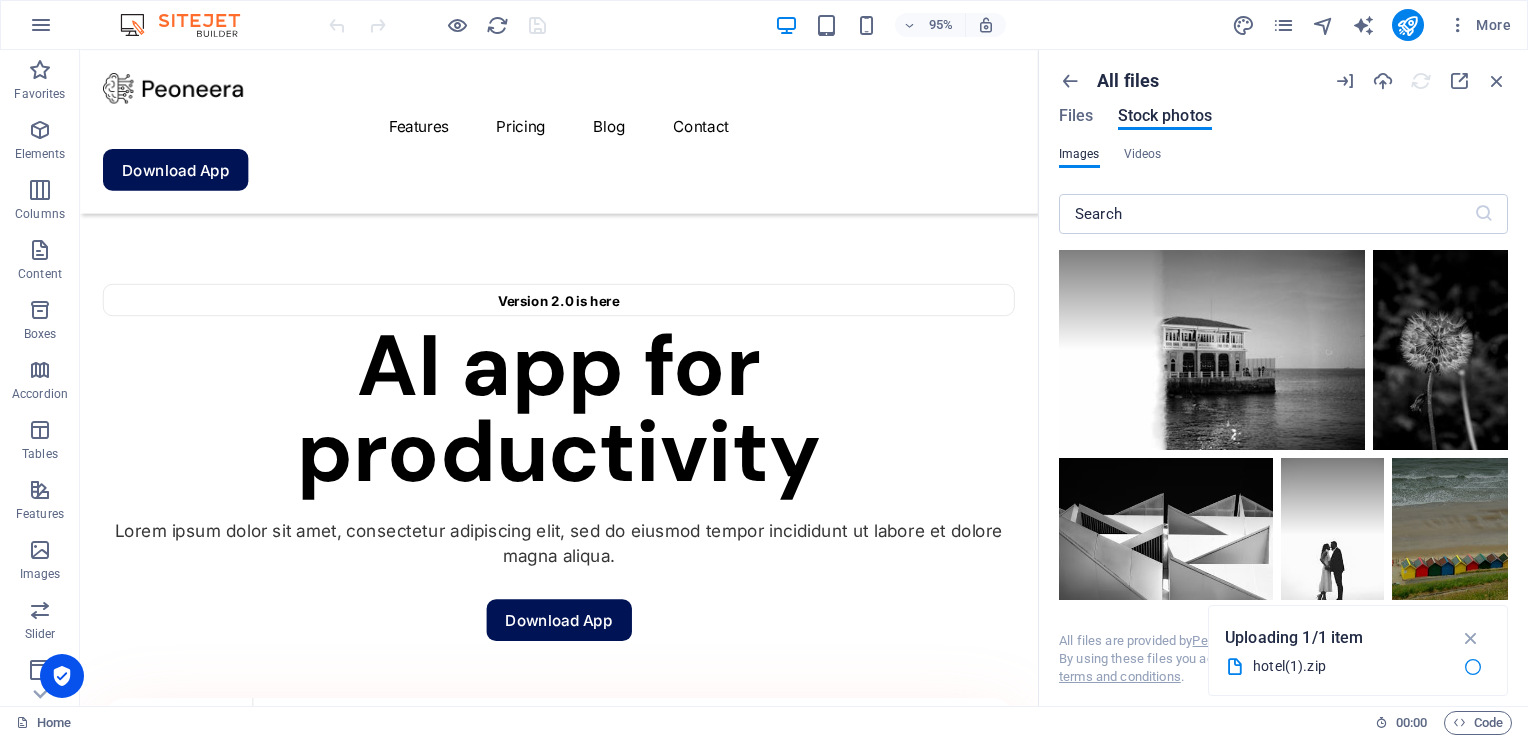 scroll, scrollTop: 1300, scrollLeft: 0, axis: vertical 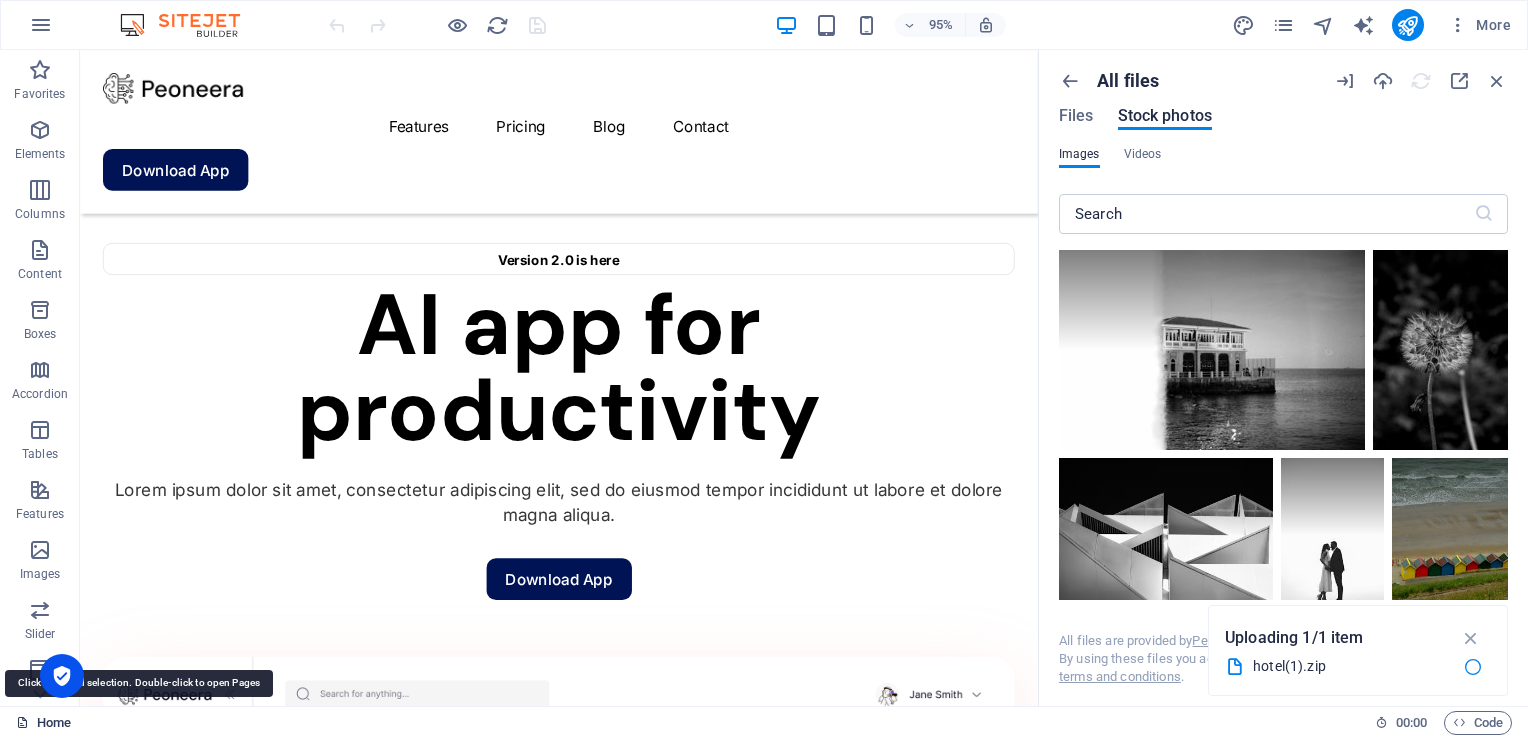 click on "Home" at bounding box center [43, 723] 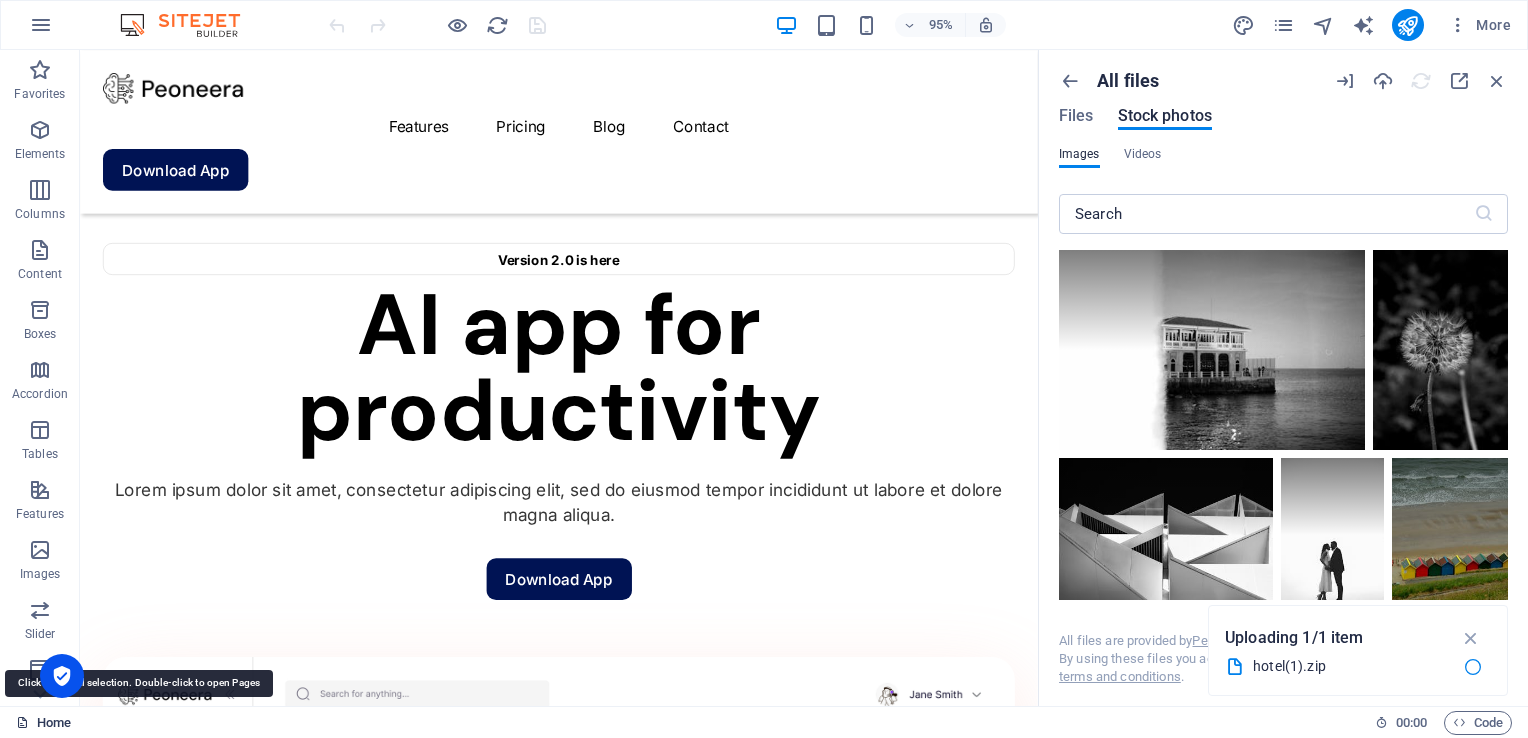 click on "Home" at bounding box center (43, 723) 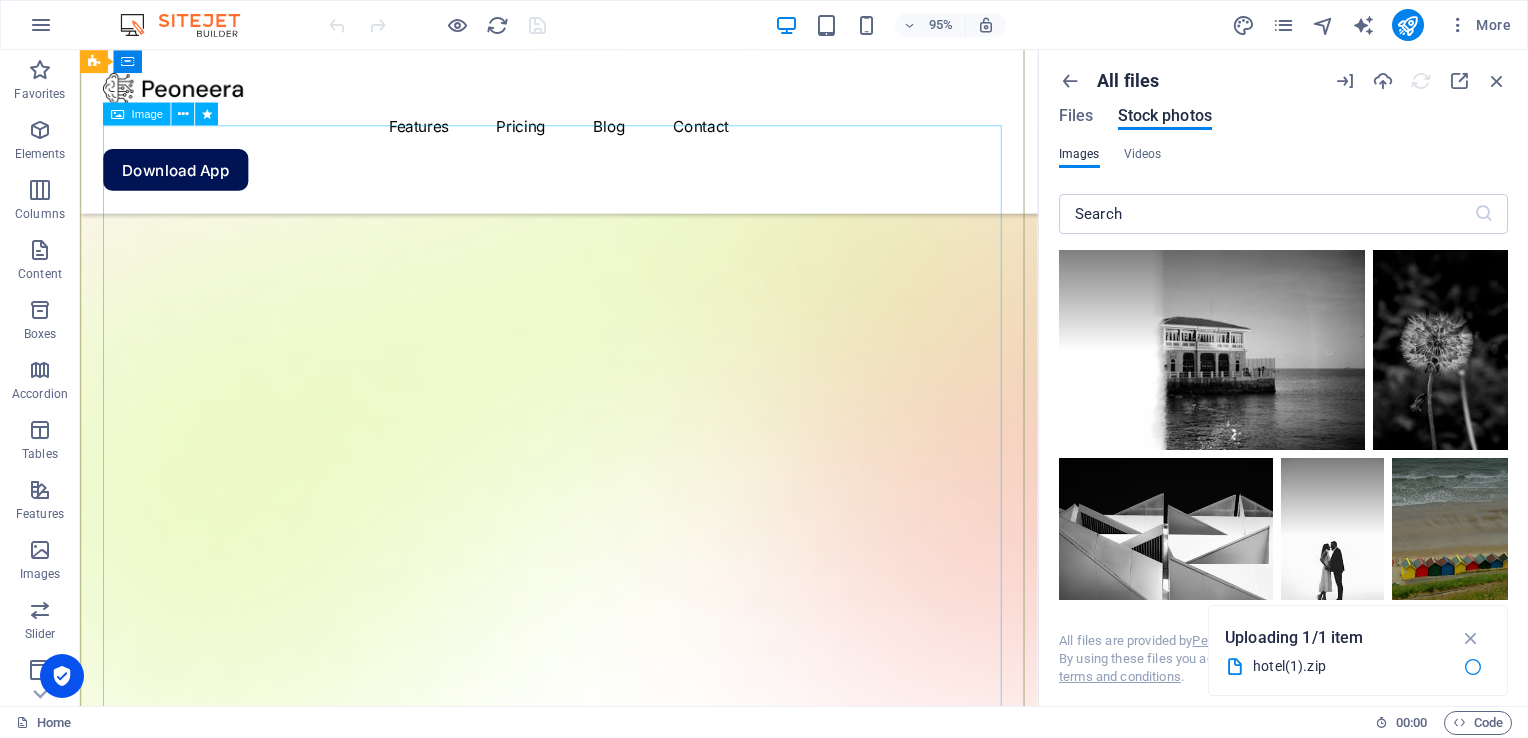scroll, scrollTop: 300, scrollLeft: 0, axis: vertical 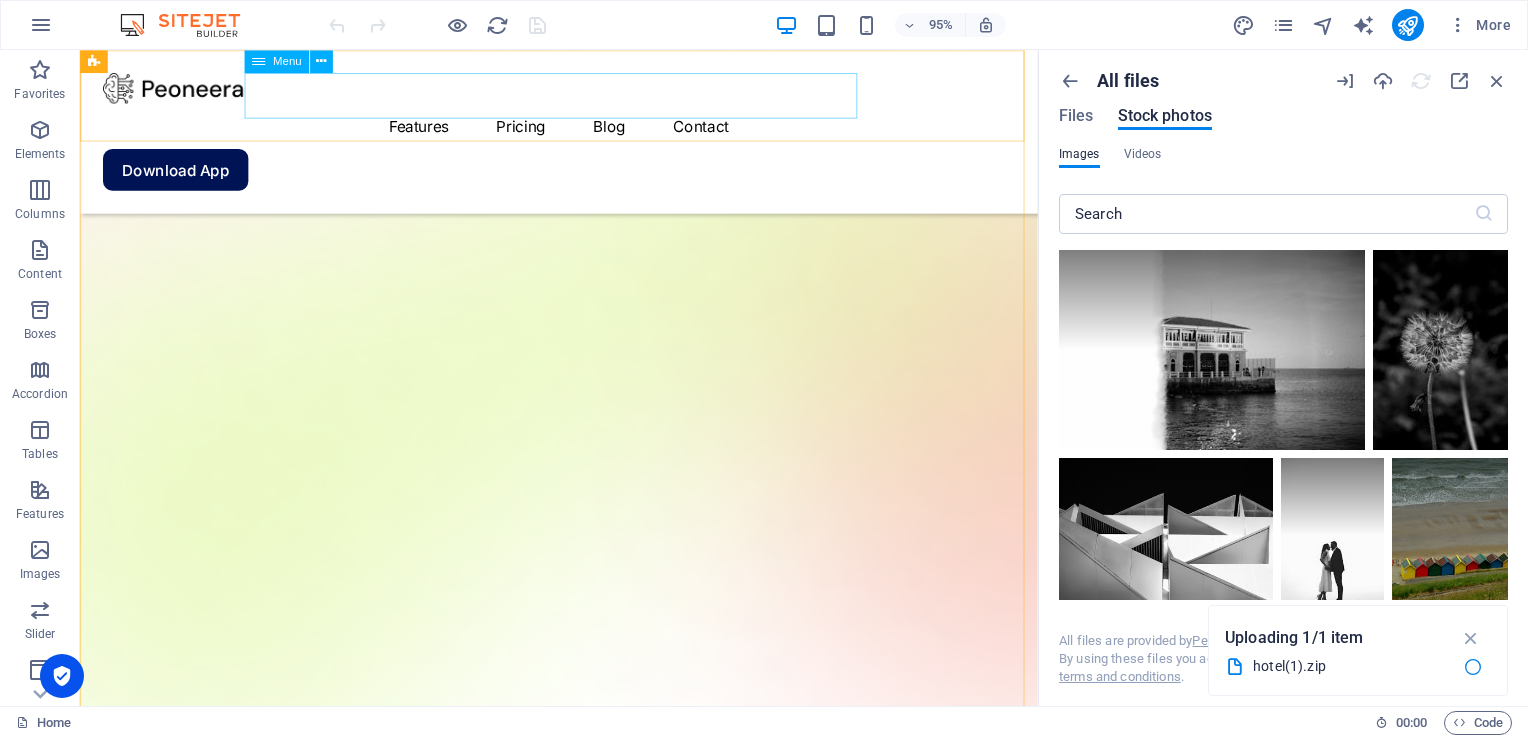 click on "Features Pricing Blog Contact" at bounding box center (584, 130) 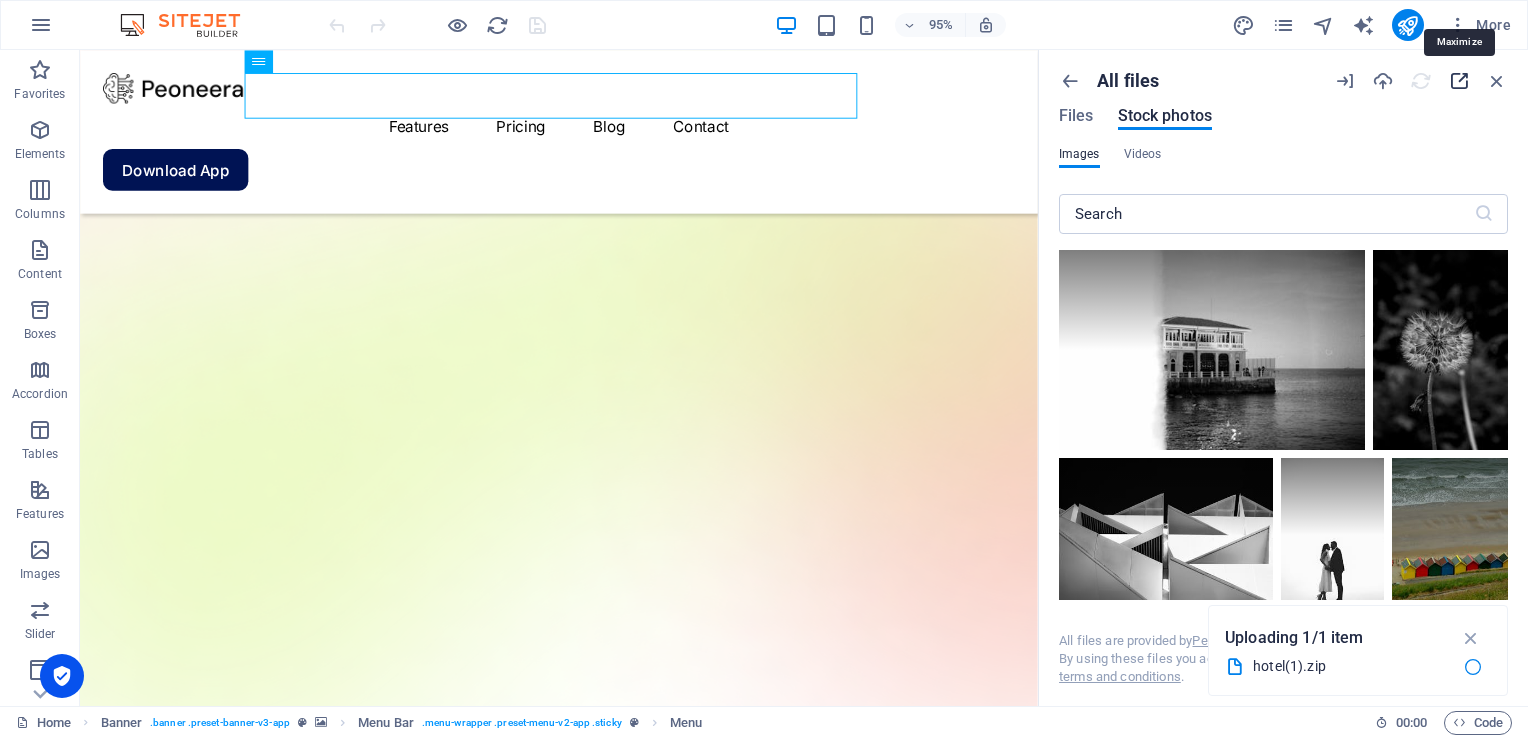 click at bounding box center [1459, 81] 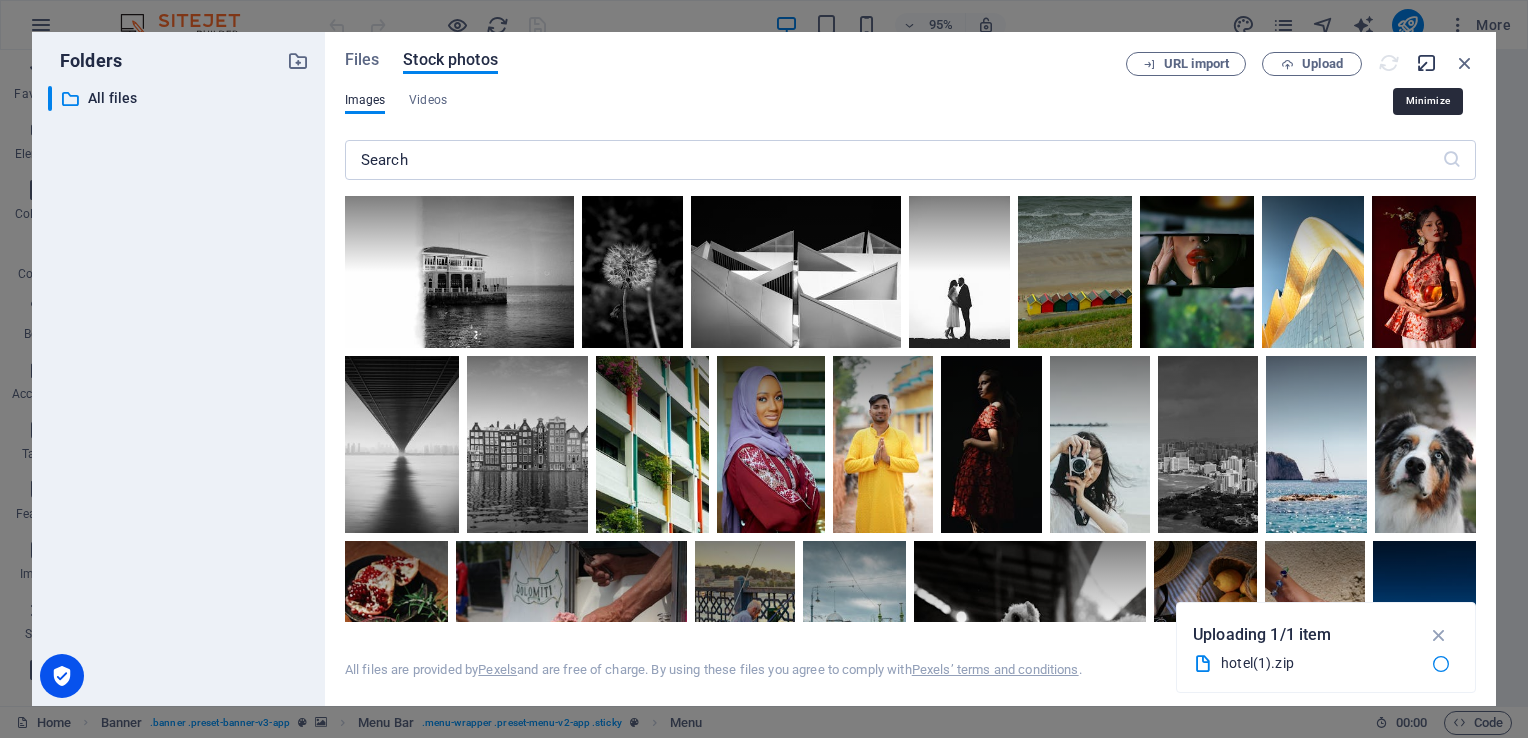 click at bounding box center (1427, 63) 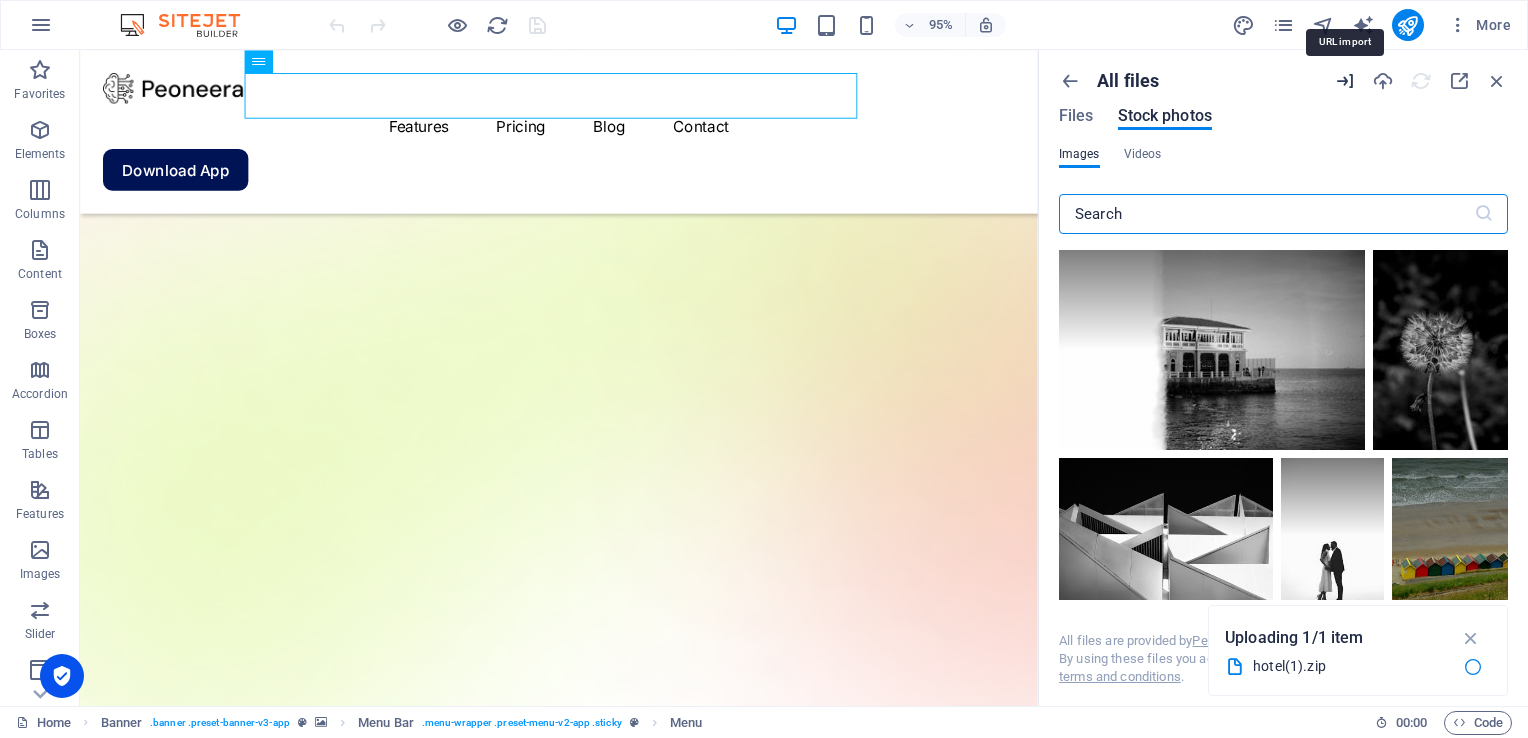 click at bounding box center [1345, 81] 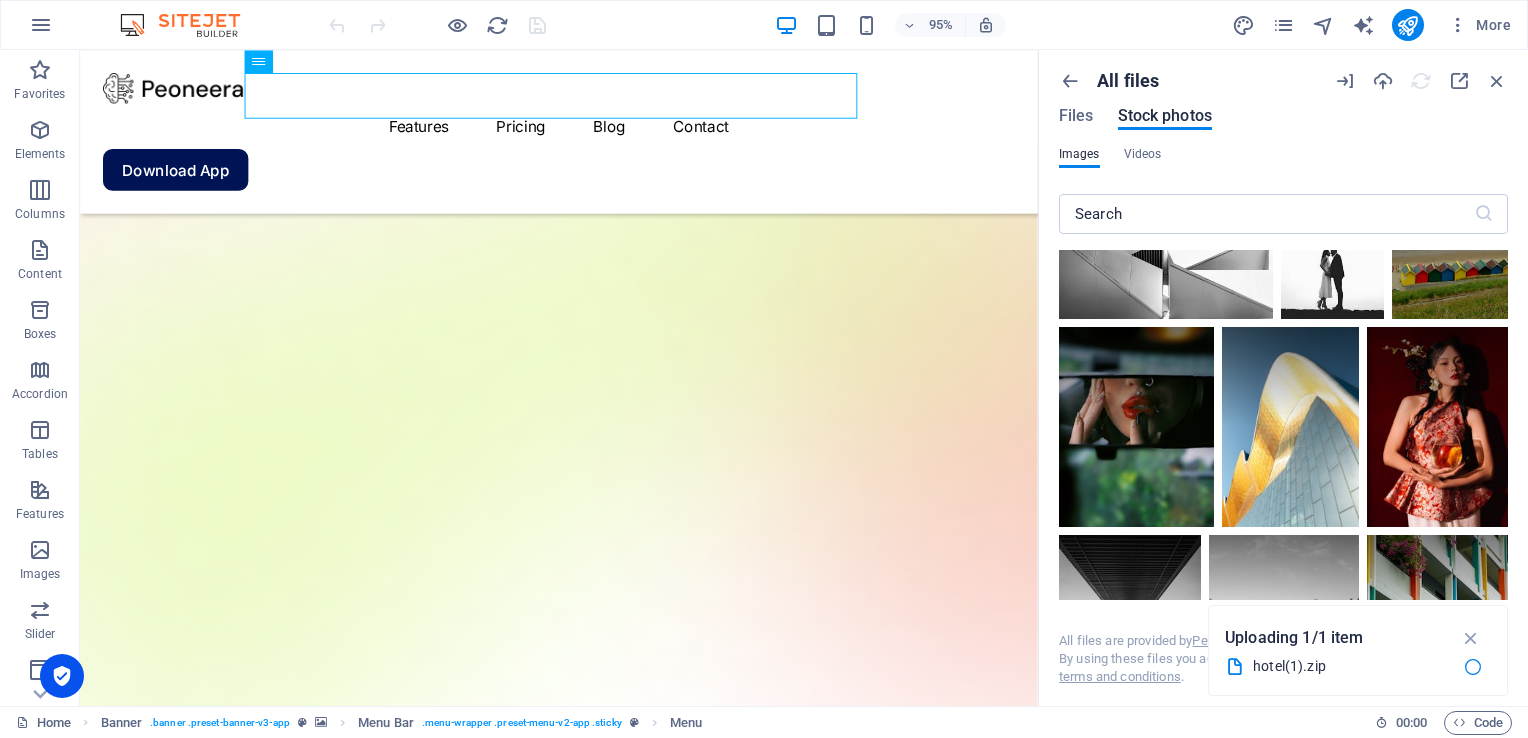 scroll, scrollTop: 300, scrollLeft: 0, axis: vertical 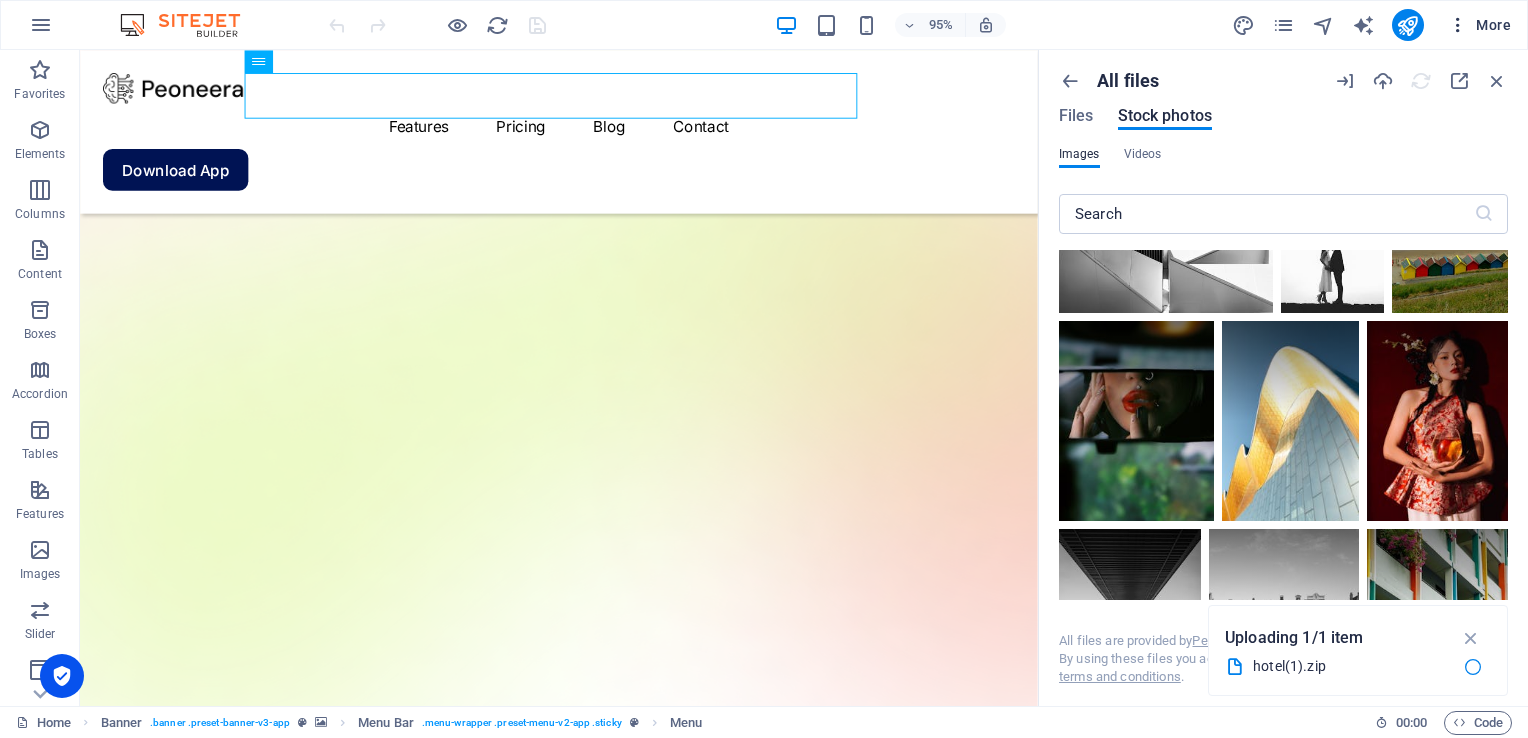 click at bounding box center [1458, 25] 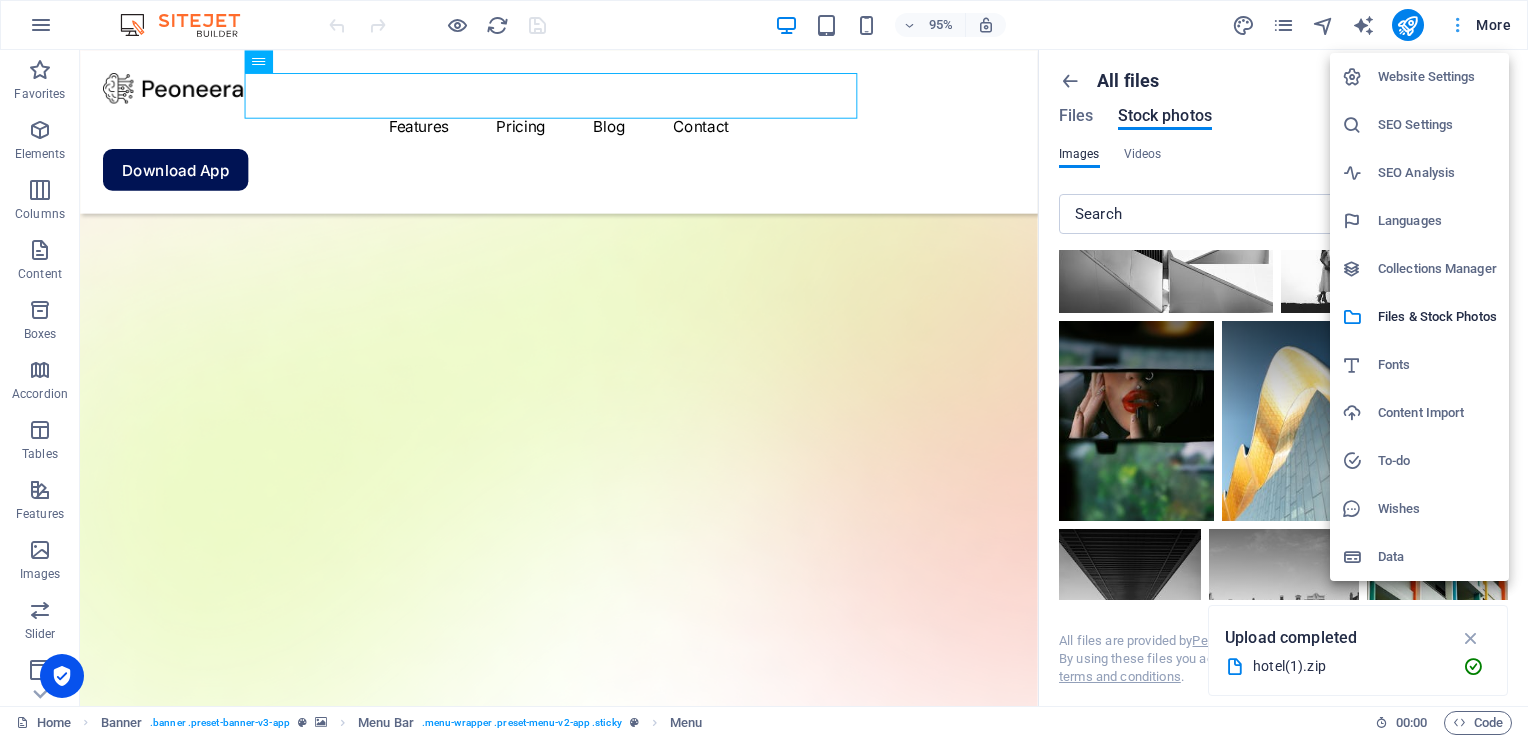click at bounding box center (764, 369) 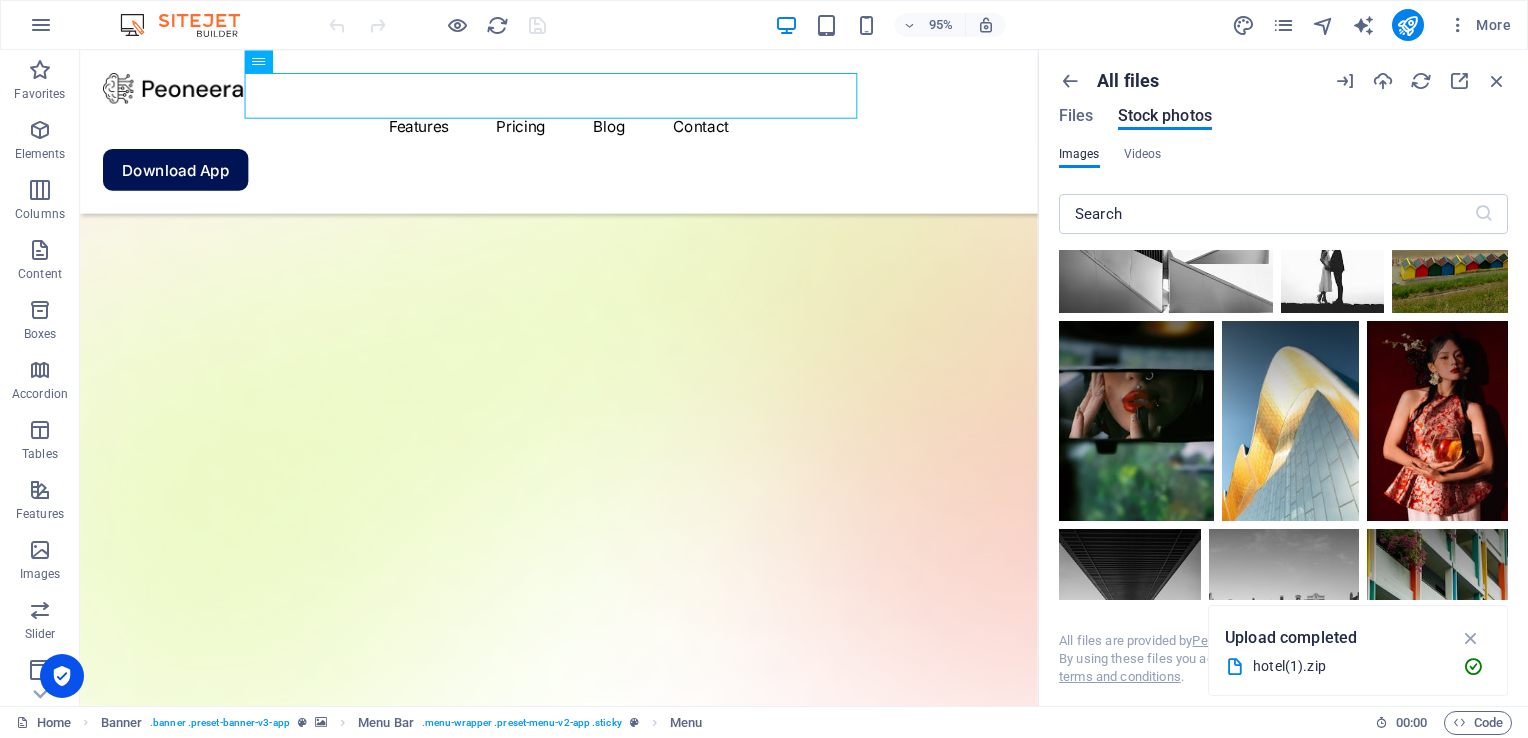 click on "hotel(1).zip" at bounding box center [1350, 666] 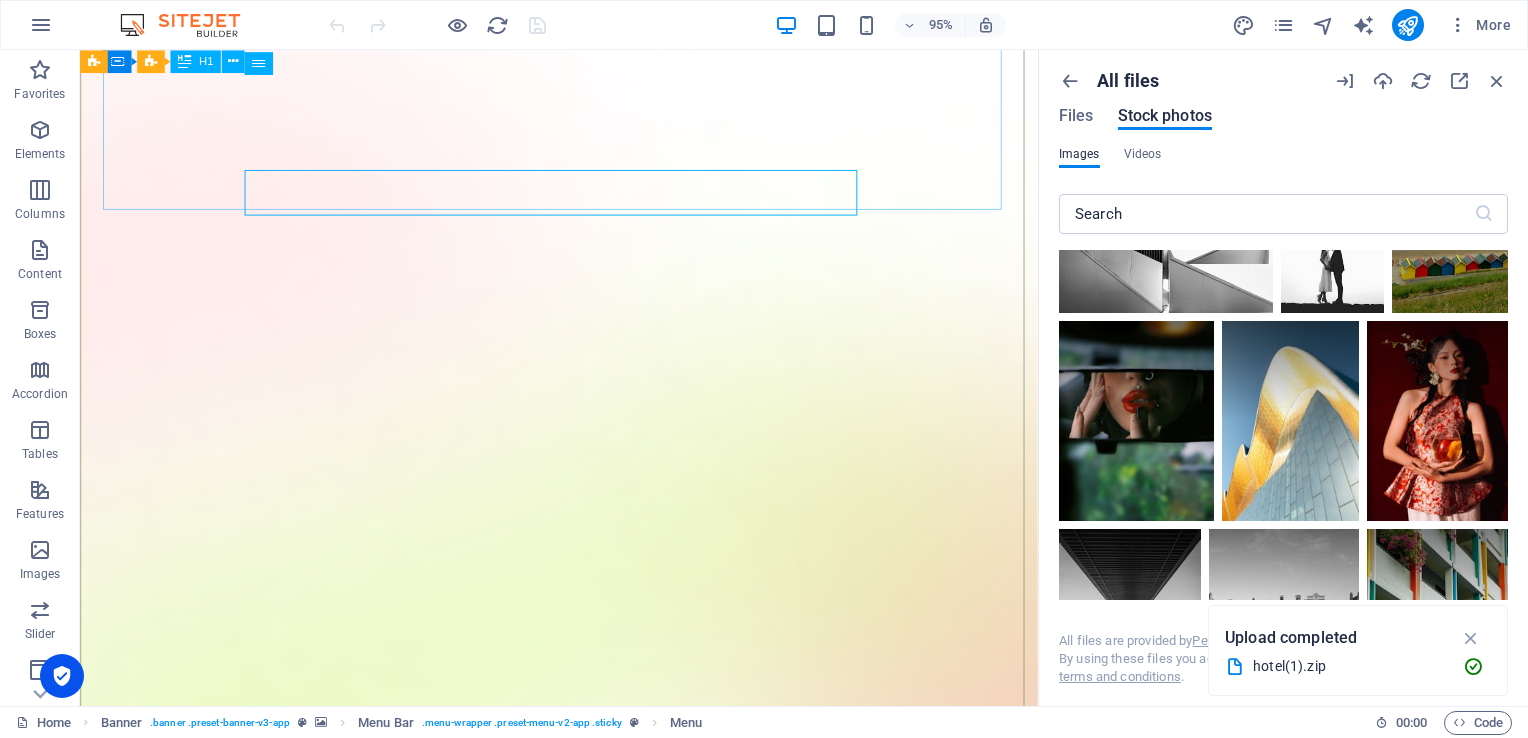 scroll, scrollTop: 0, scrollLeft: 0, axis: both 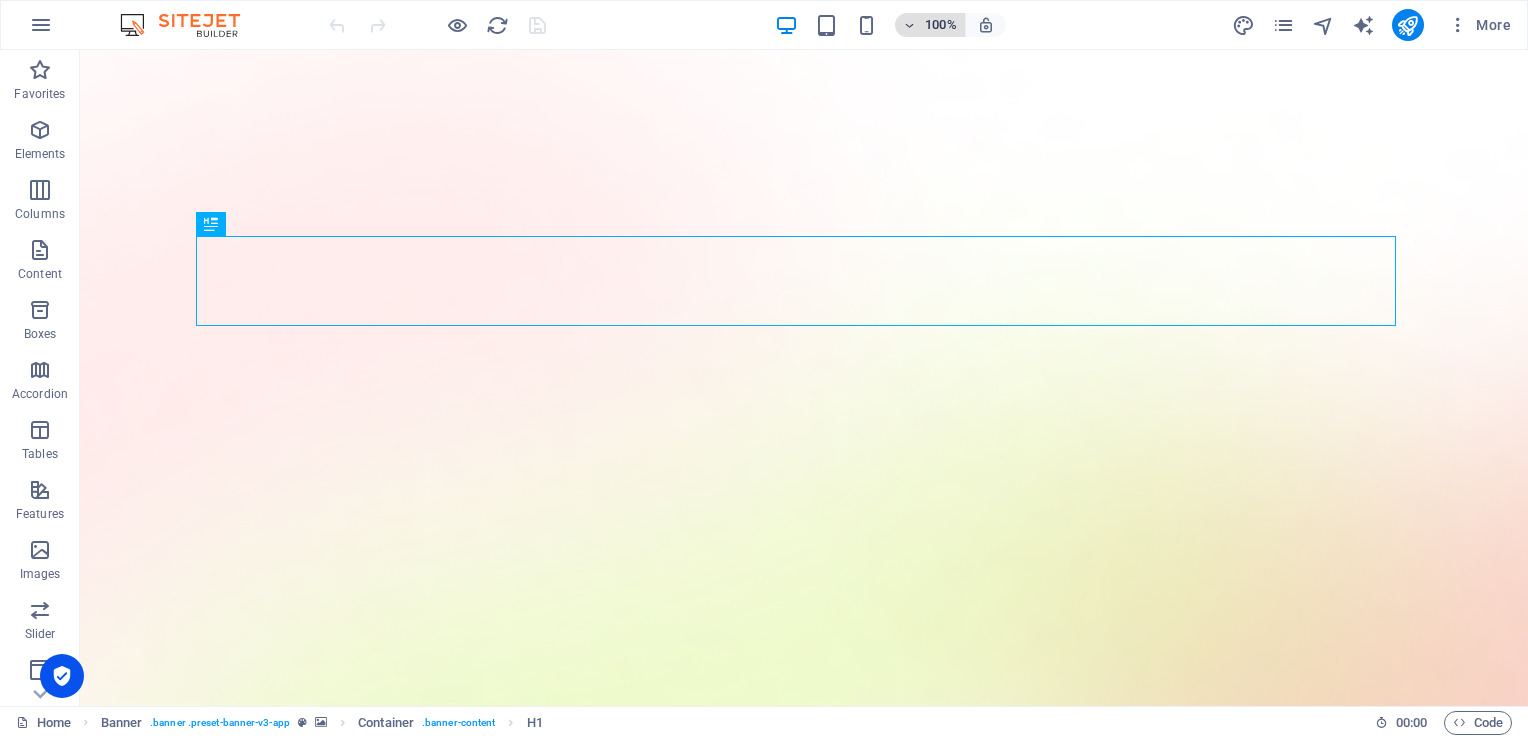 click on "100%" at bounding box center (930, 25) 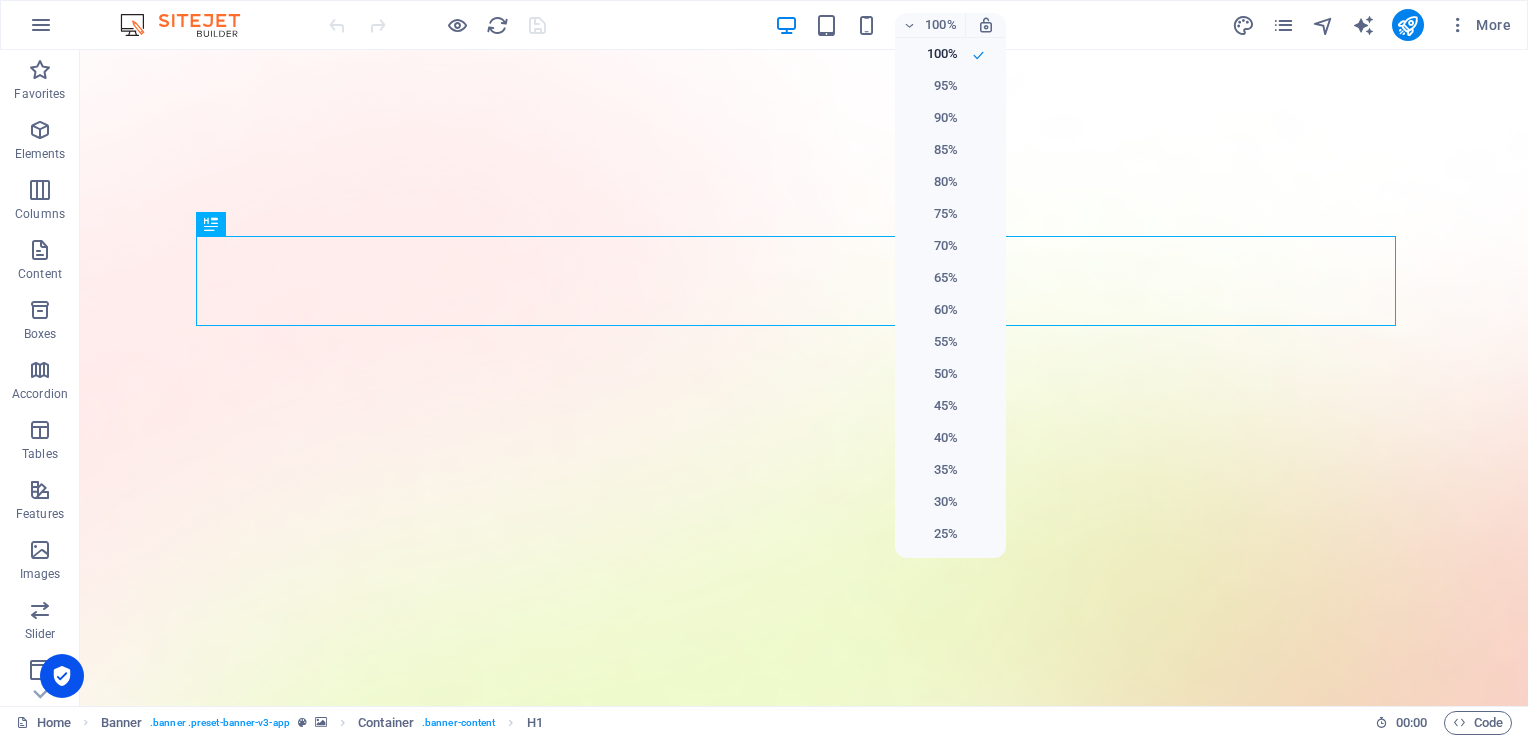 click at bounding box center [764, 369] 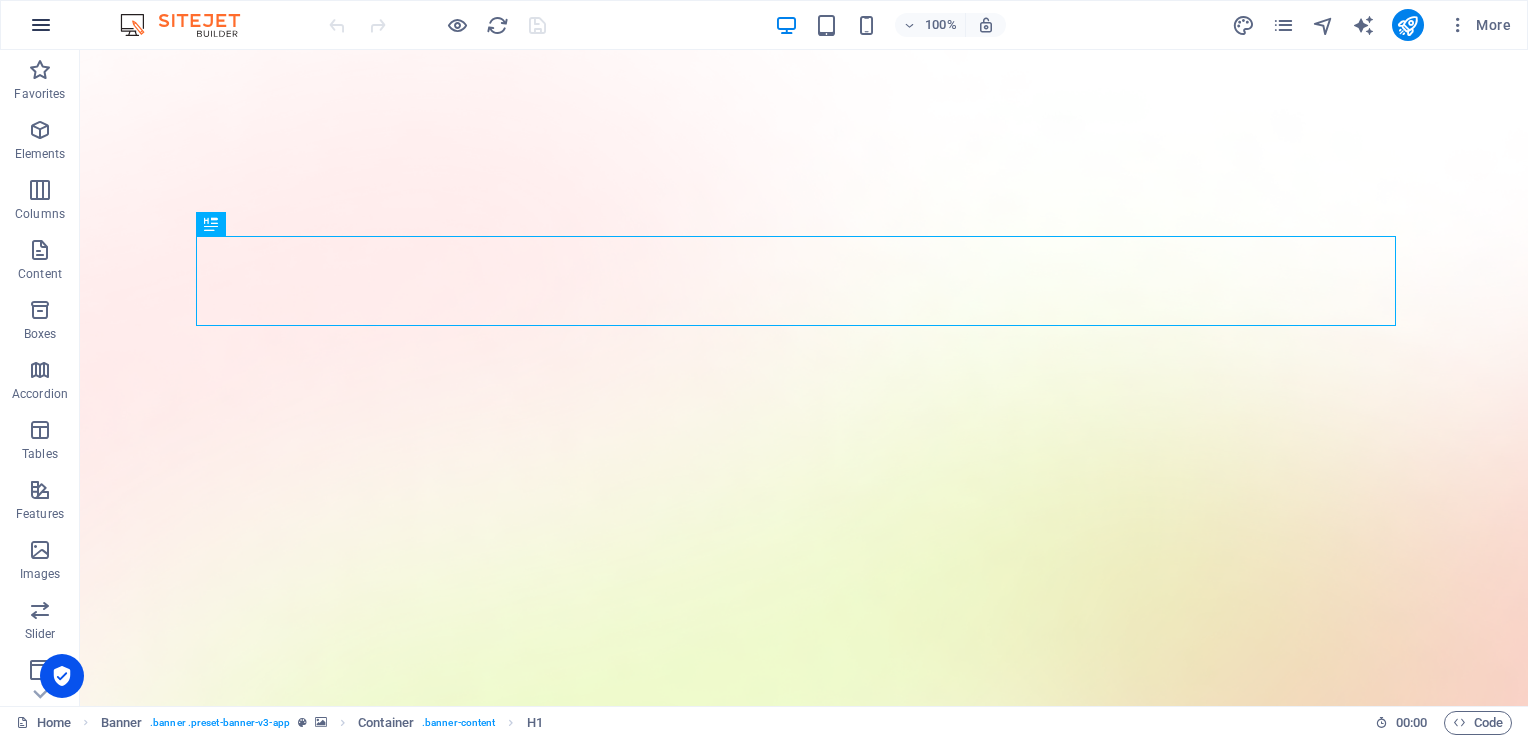 click at bounding box center [41, 25] 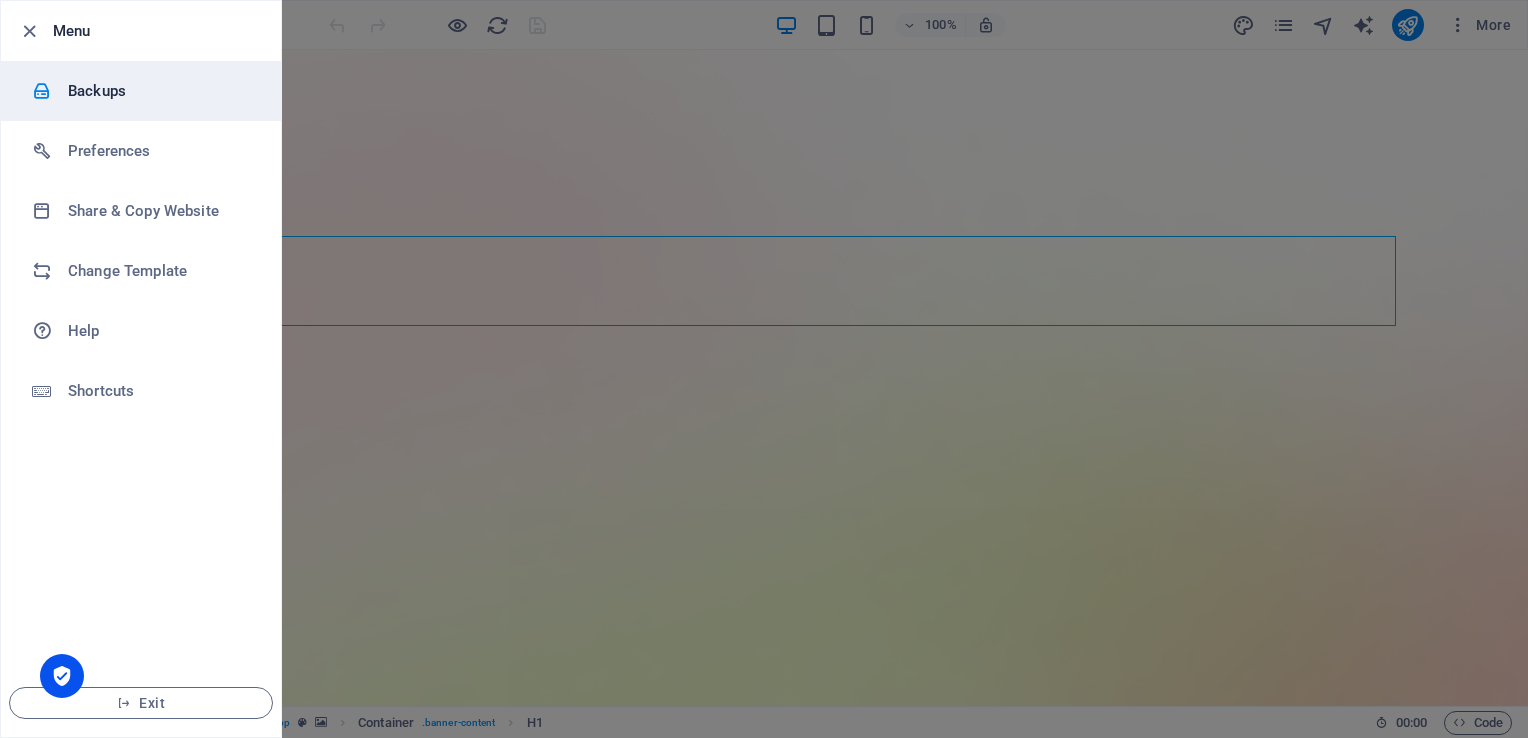 click on "Backups" at bounding box center (160, 91) 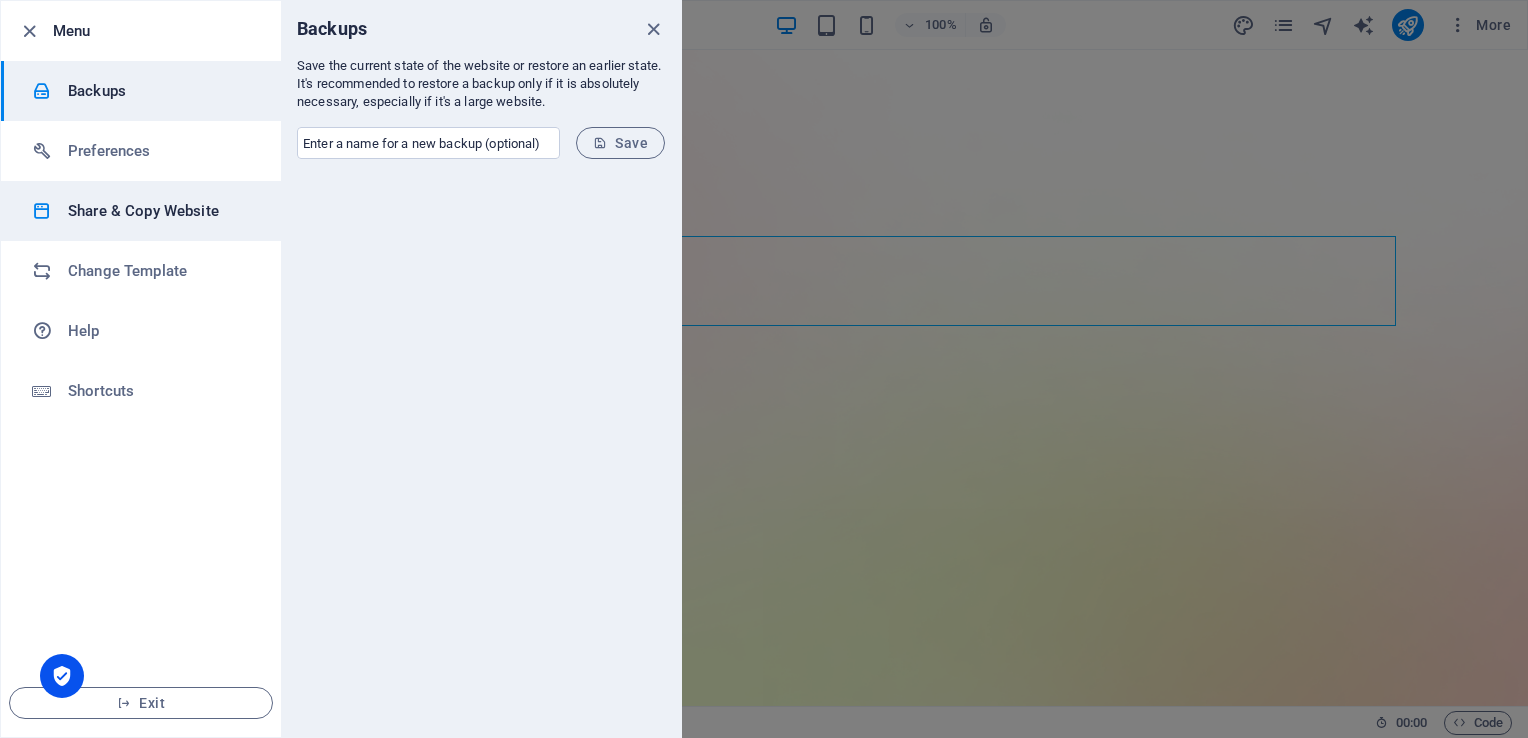 click on "Share & Copy Website" at bounding box center (141, 211) 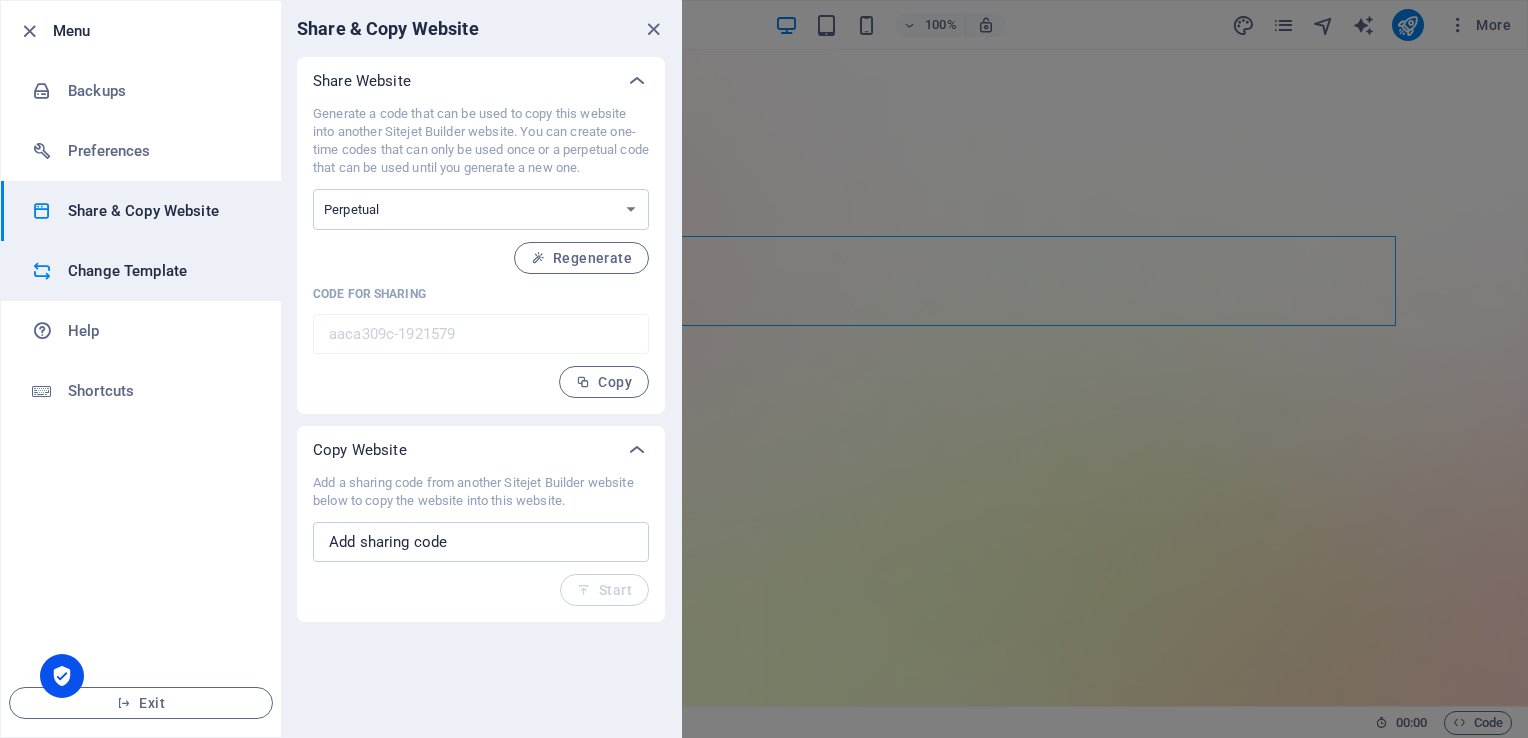 click on "Change Template" at bounding box center [160, 271] 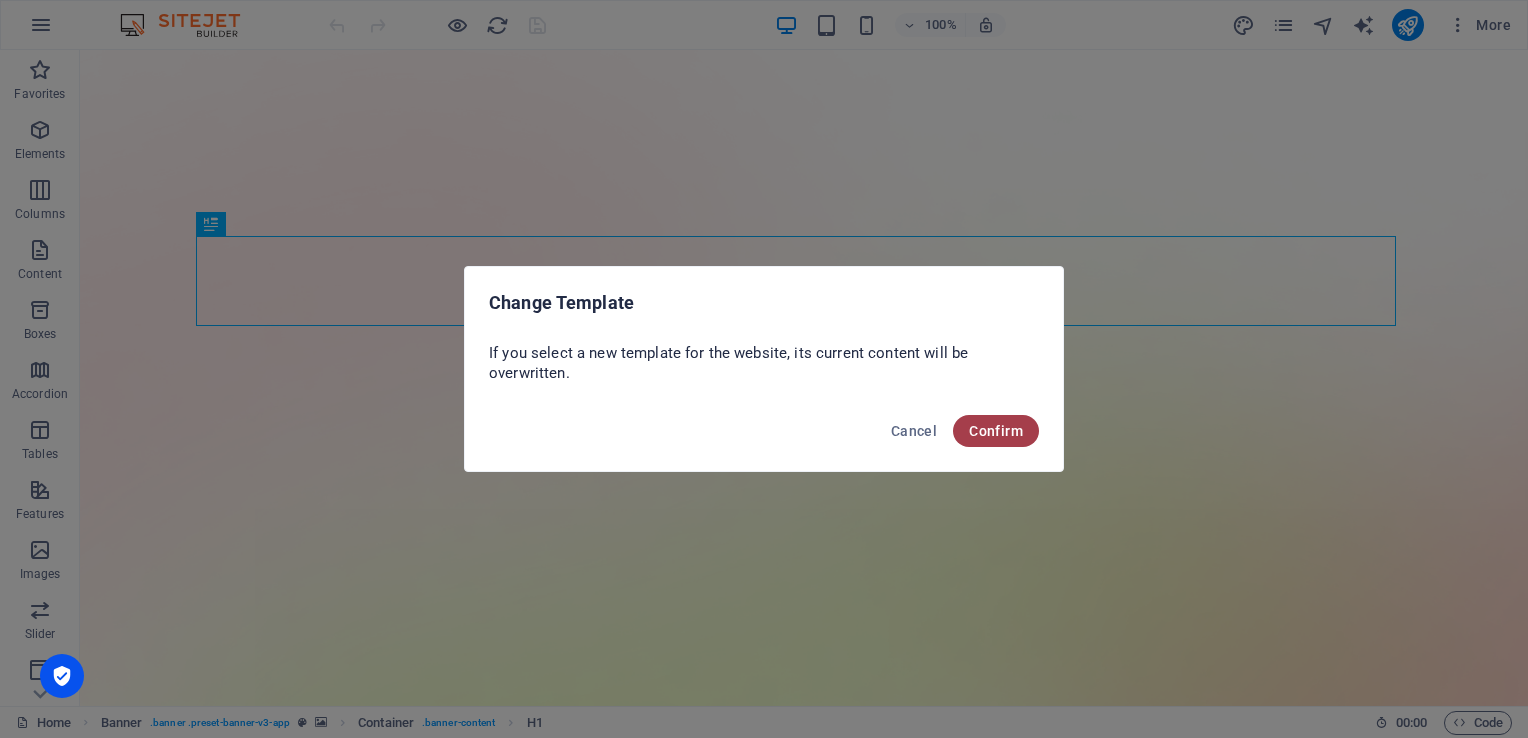 click on "Confirm" at bounding box center [996, 431] 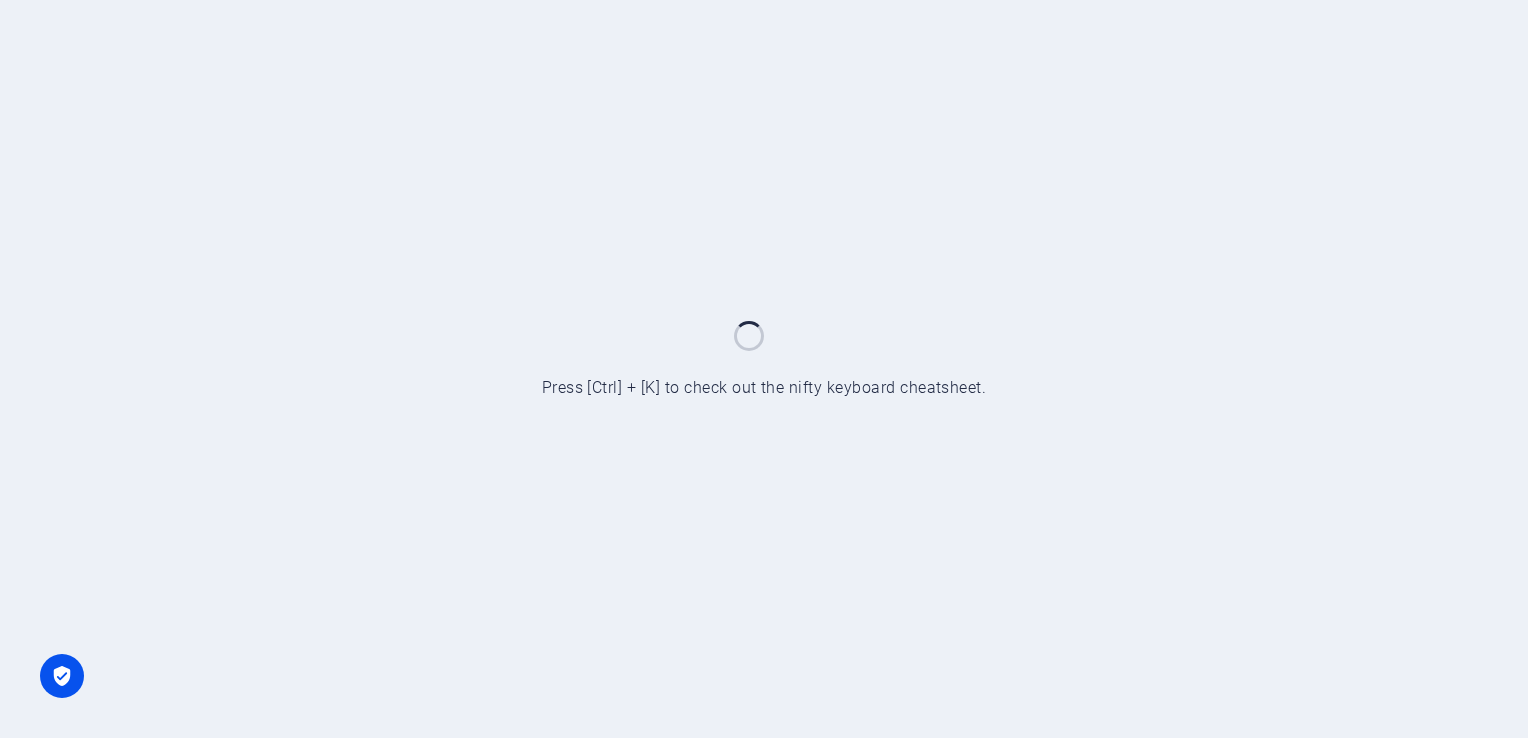 scroll, scrollTop: 0, scrollLeft: 0, axis: both 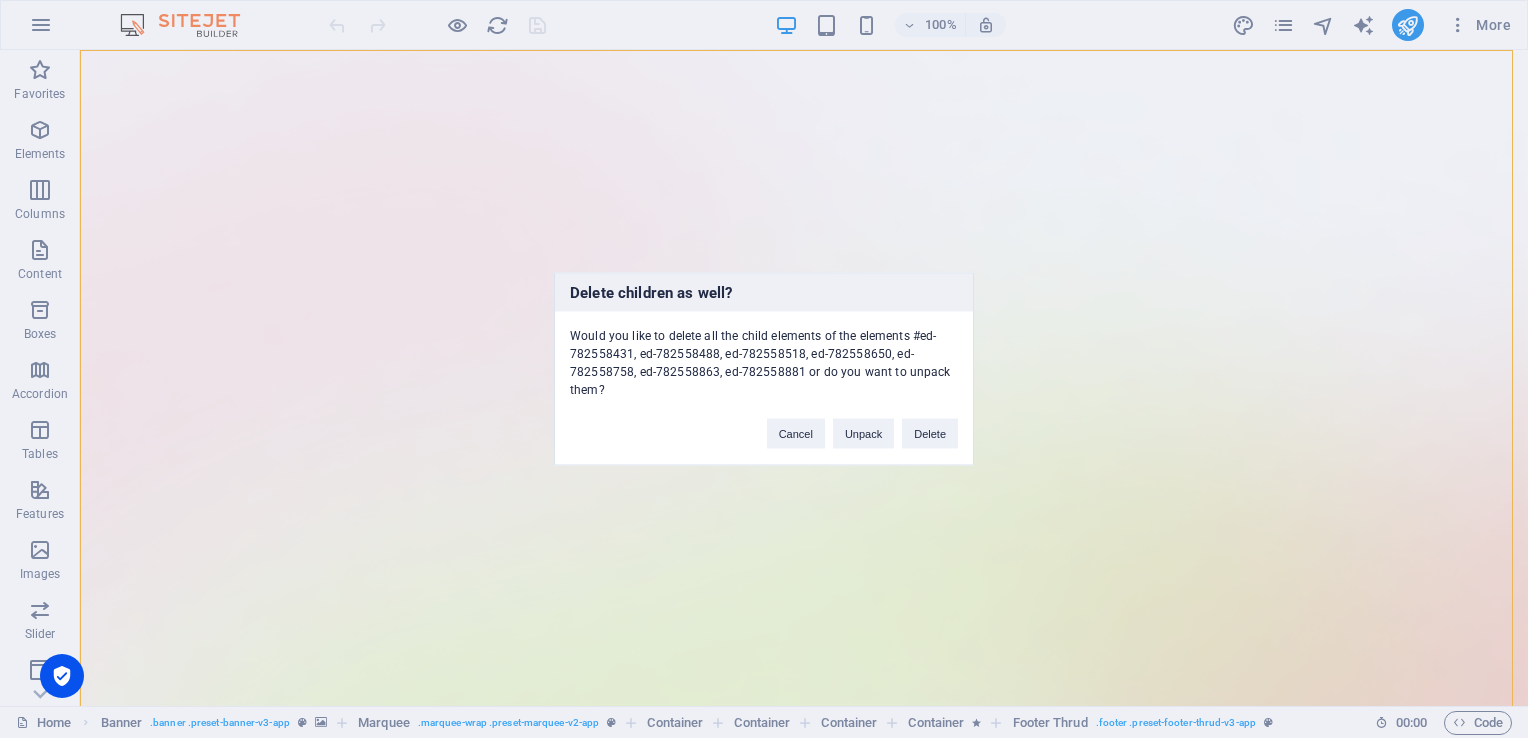 type 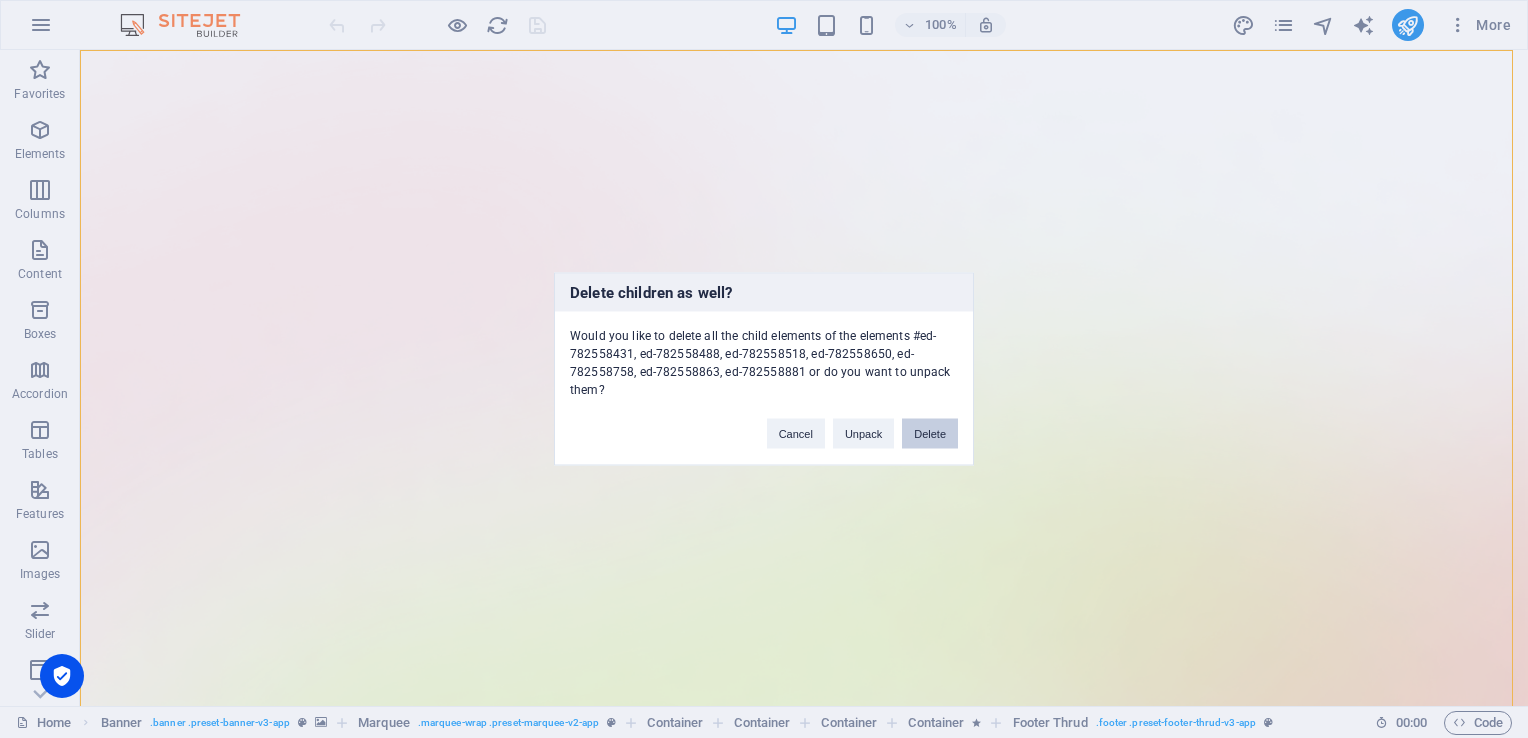 click on "Delete" at bounding box center (930, 434) 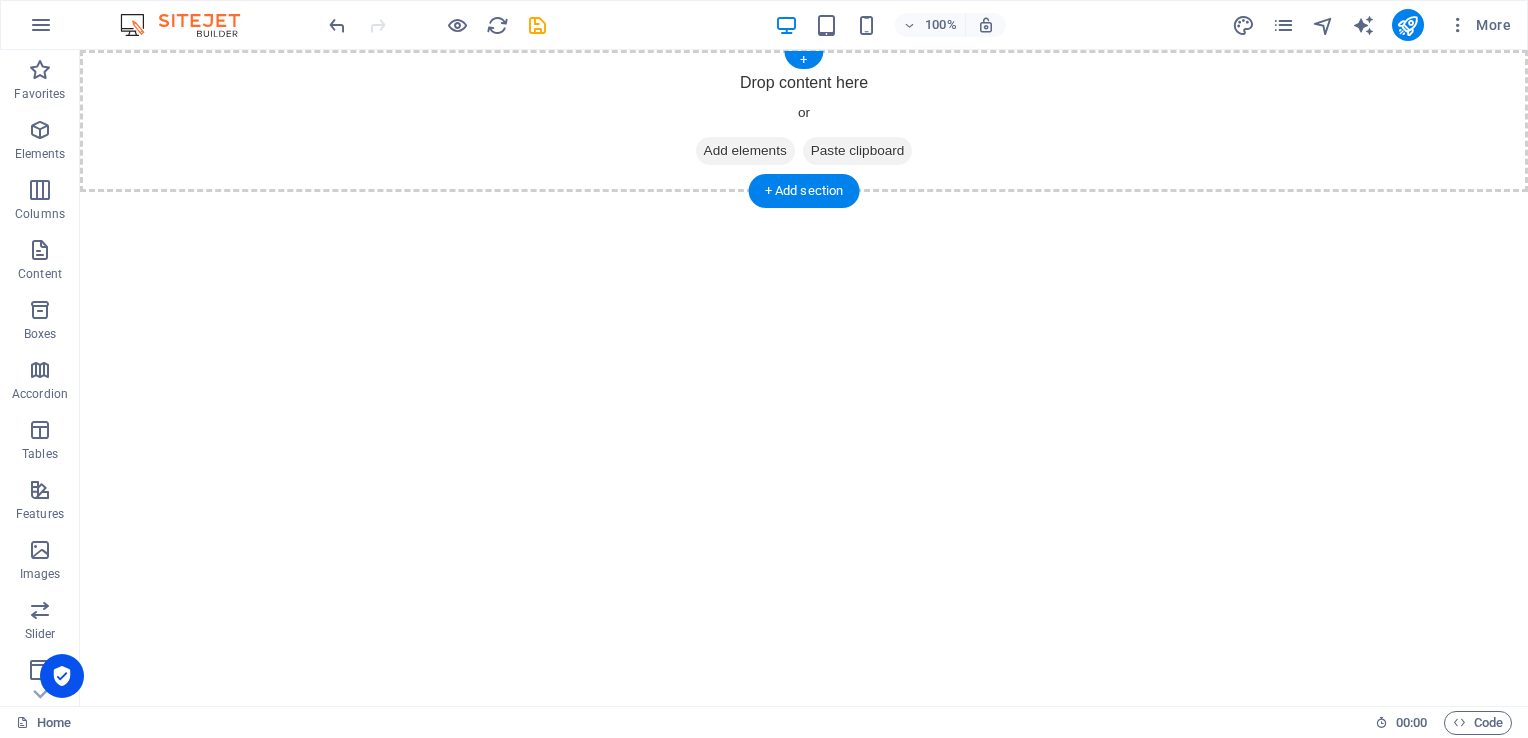 click on "Add elements" at bounding box center [745, 151] 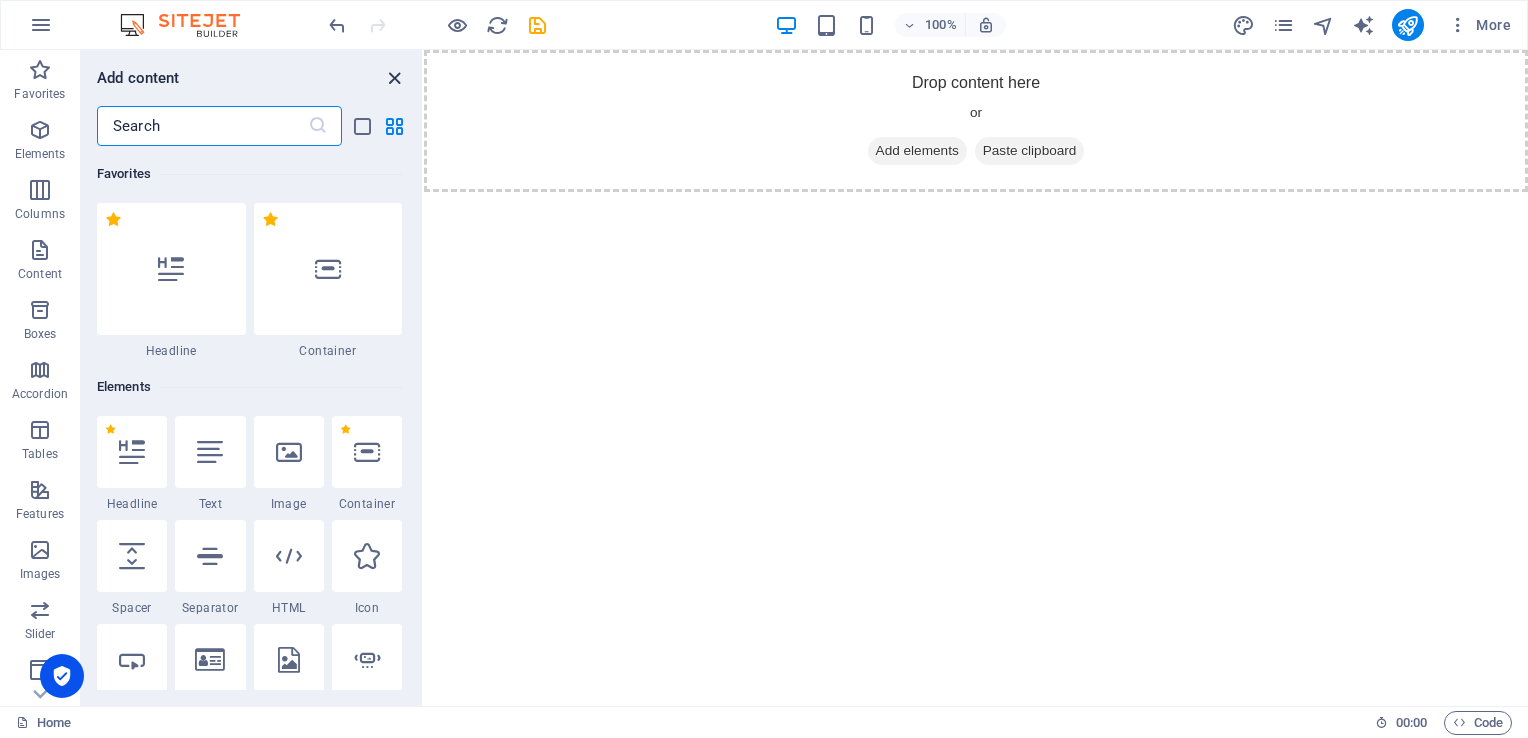 click at bounding box center (394, 78) 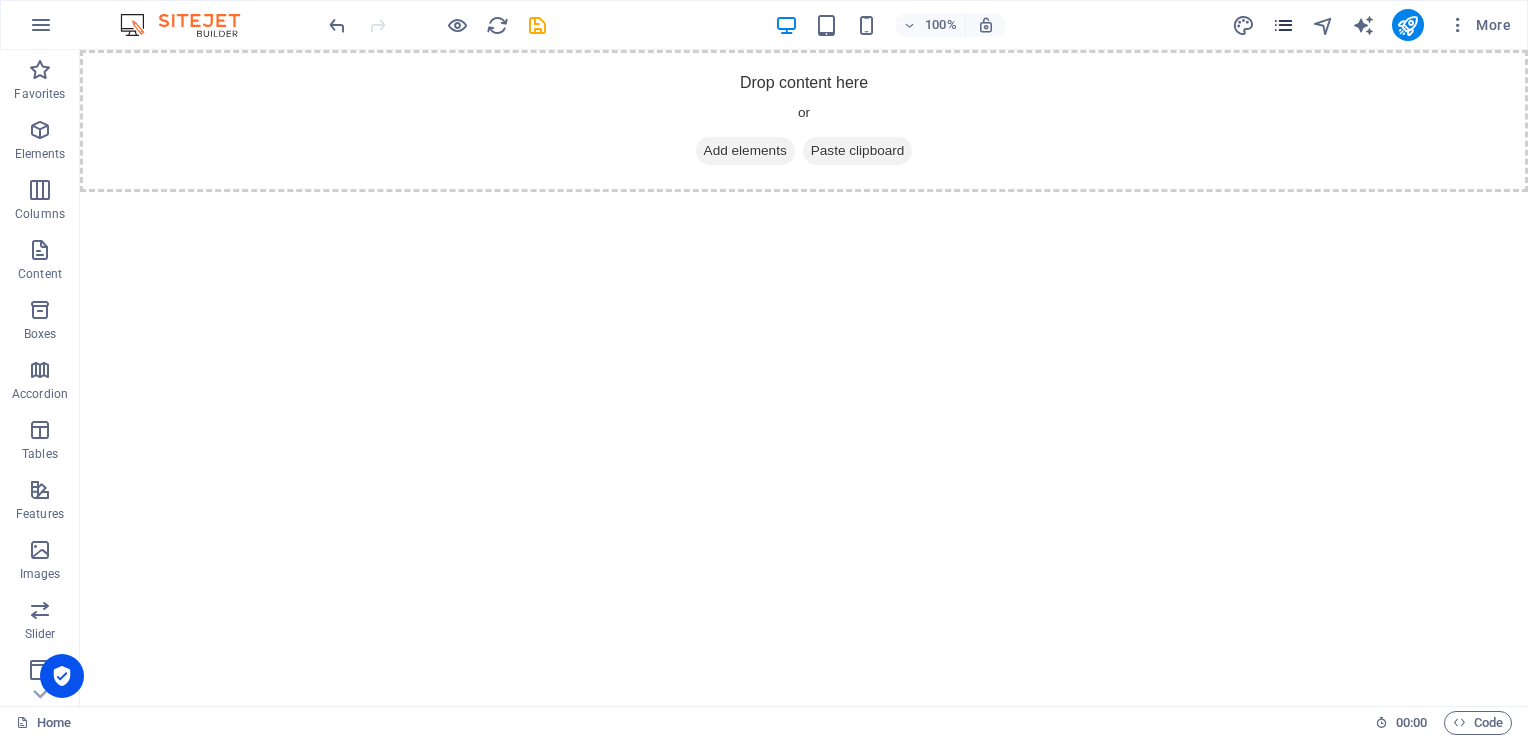 click at bounding box center [1283, 25] 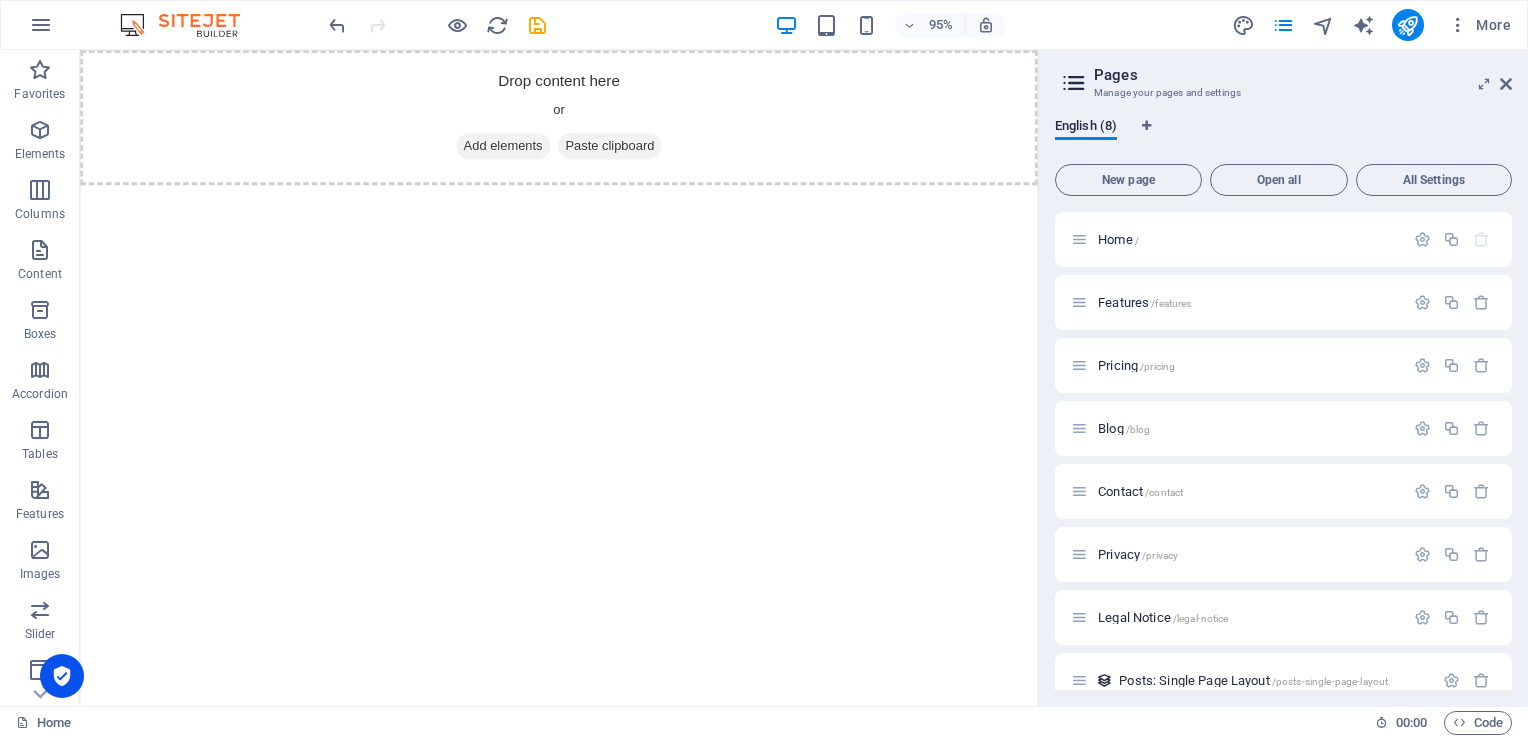click on "Pages Manage your pages and settings English (8) New page Open all All Settings Home / Features /features Pricing /pricing Blog /blog Contact /contact Privacy /privacy Legal Notice /legal-notice Posts: Single Page Layout /posts-single-page-layout" at bounding box center [1283, 378] 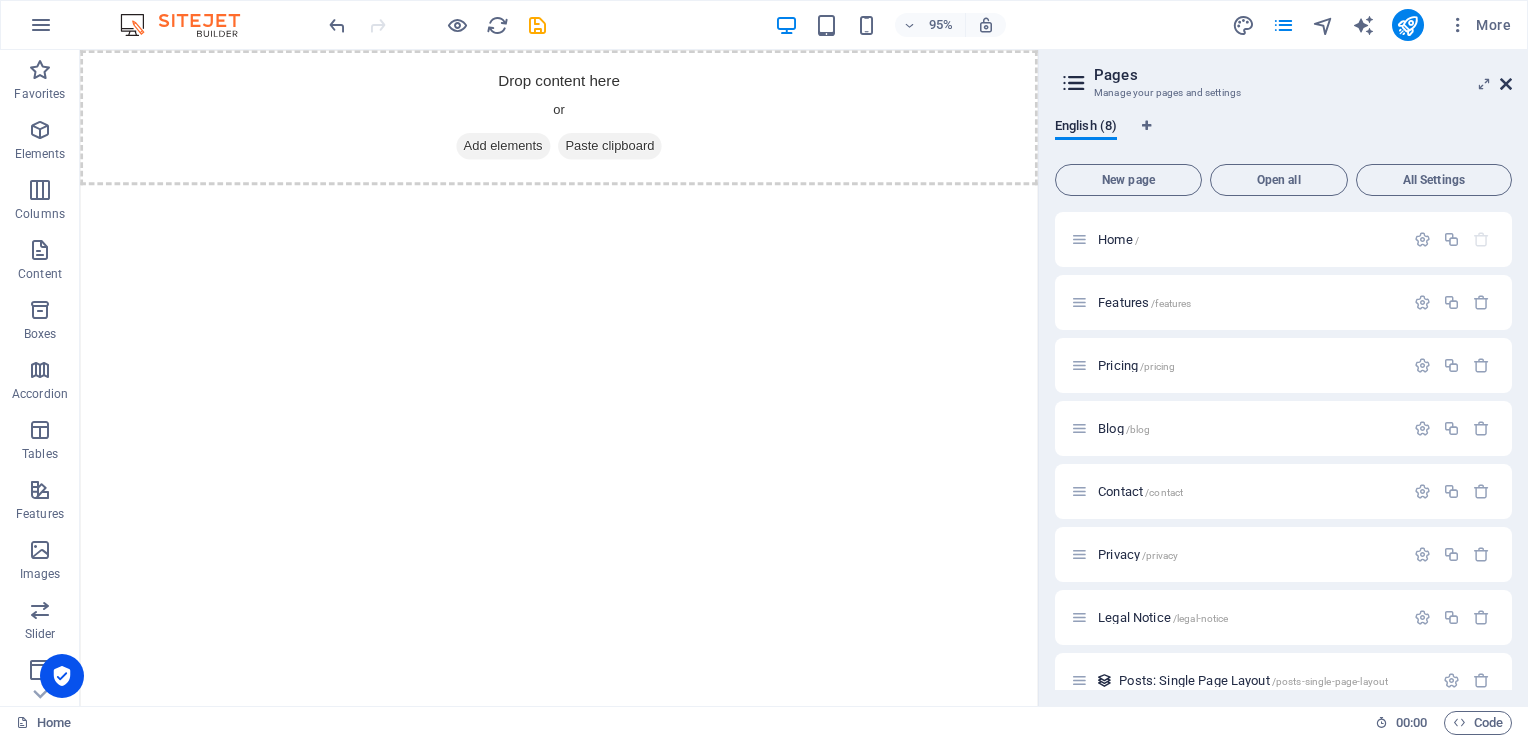 click at bounding box center [1506, 84] 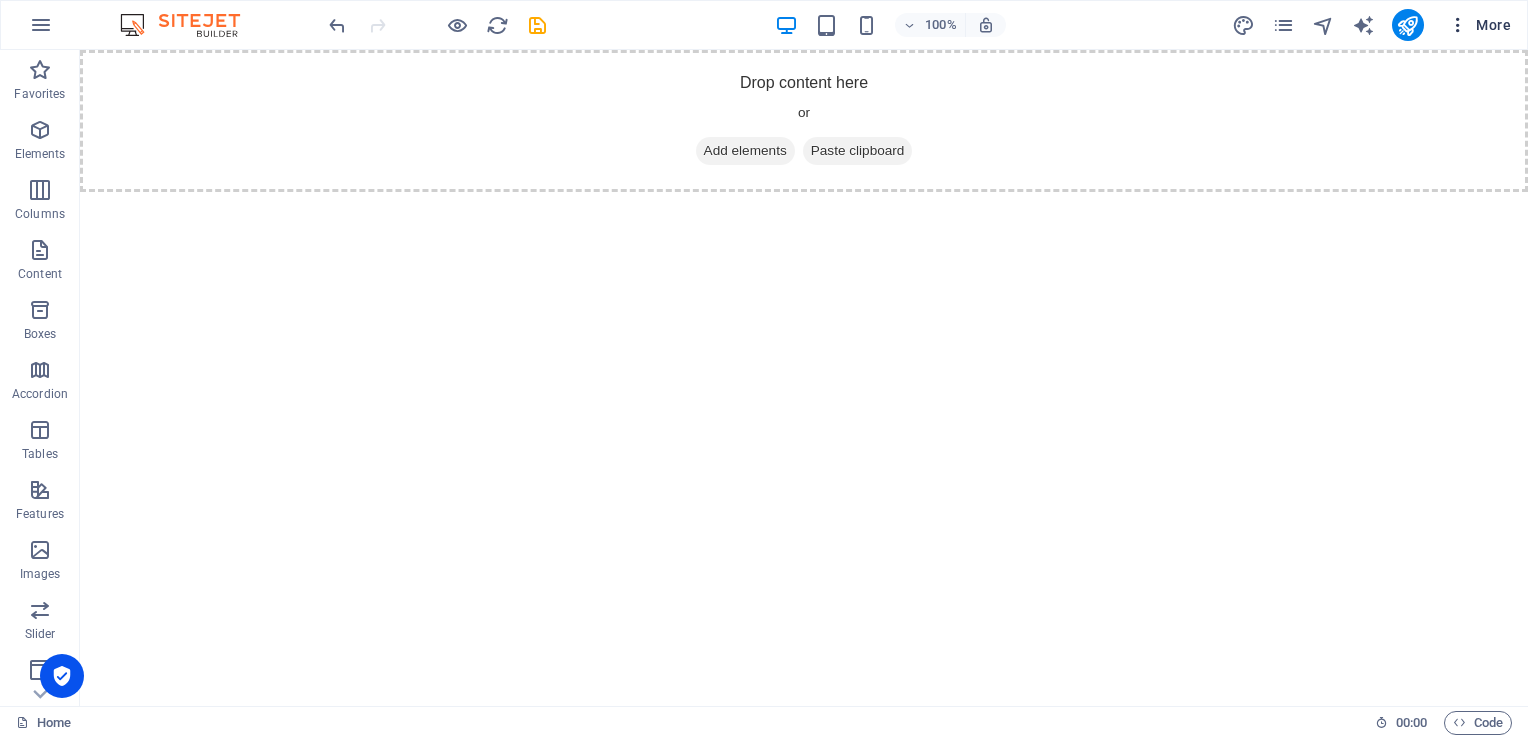 click at bounding box center (1458, 25) 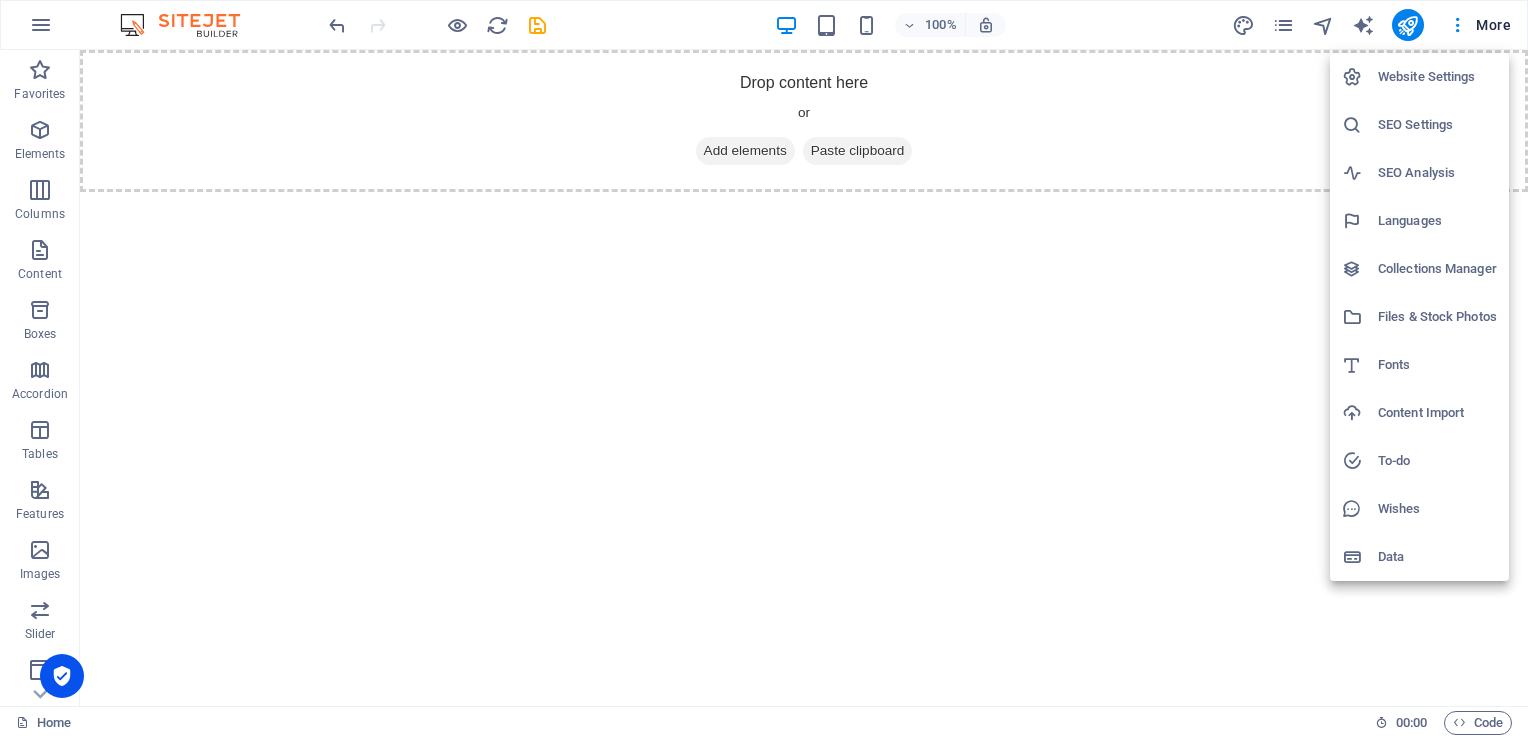 click on "Website Settings" at bounding box center (1437, 77) 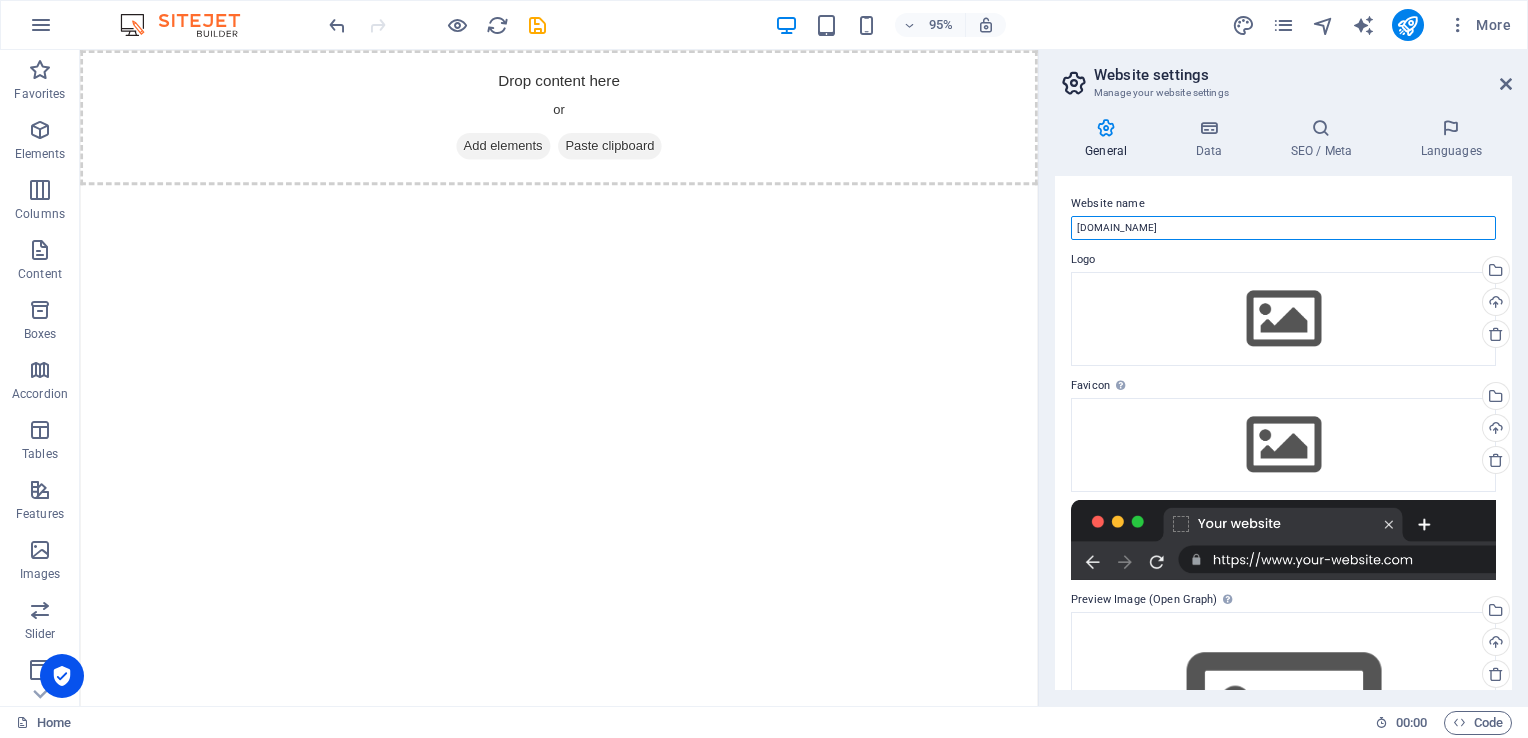 drag, startPoint x: 1134, startPoint y: 226, endPoint x: 1144, endPoint y: 228, distance: 10.198039 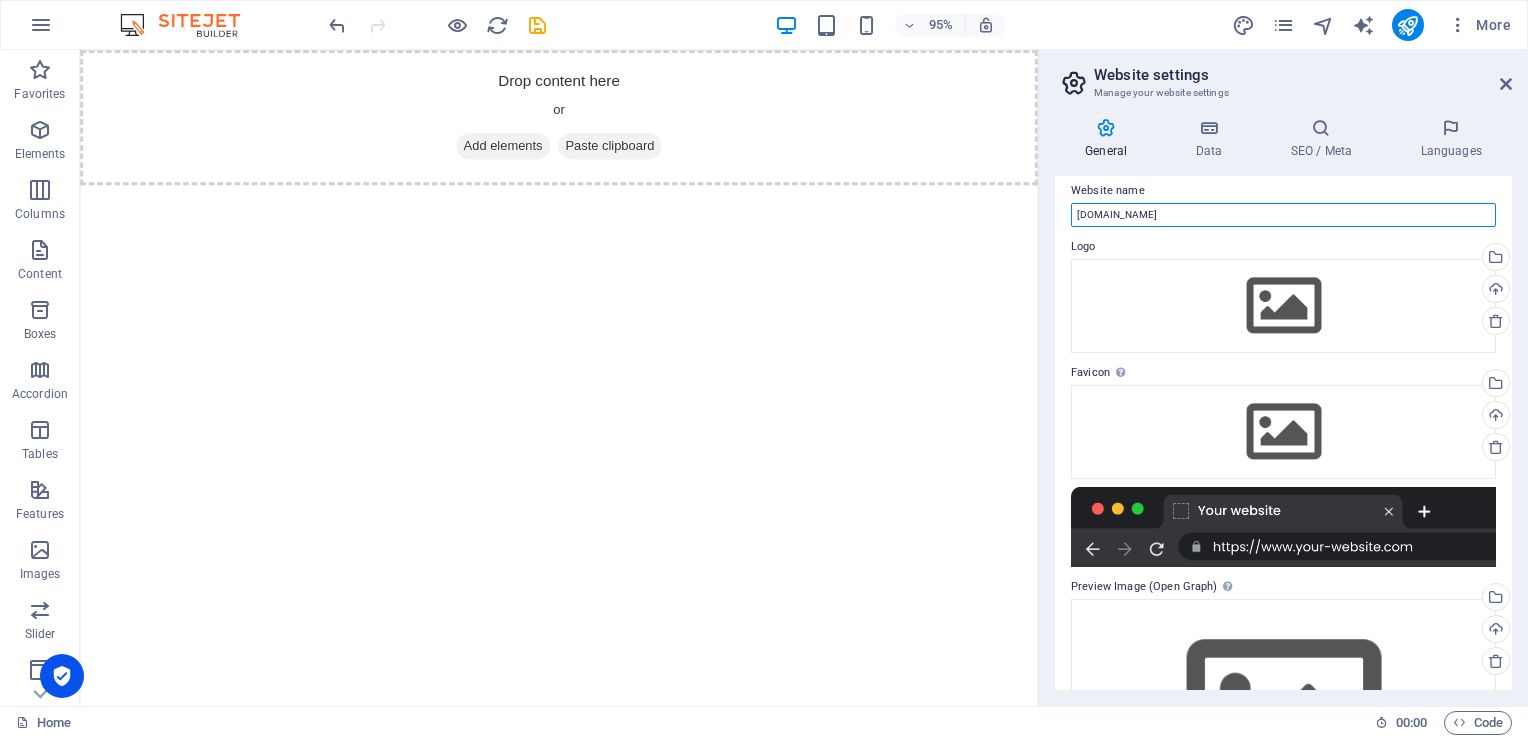 scroll, scrollTop: 0, scrollLeft: 0, axis: both 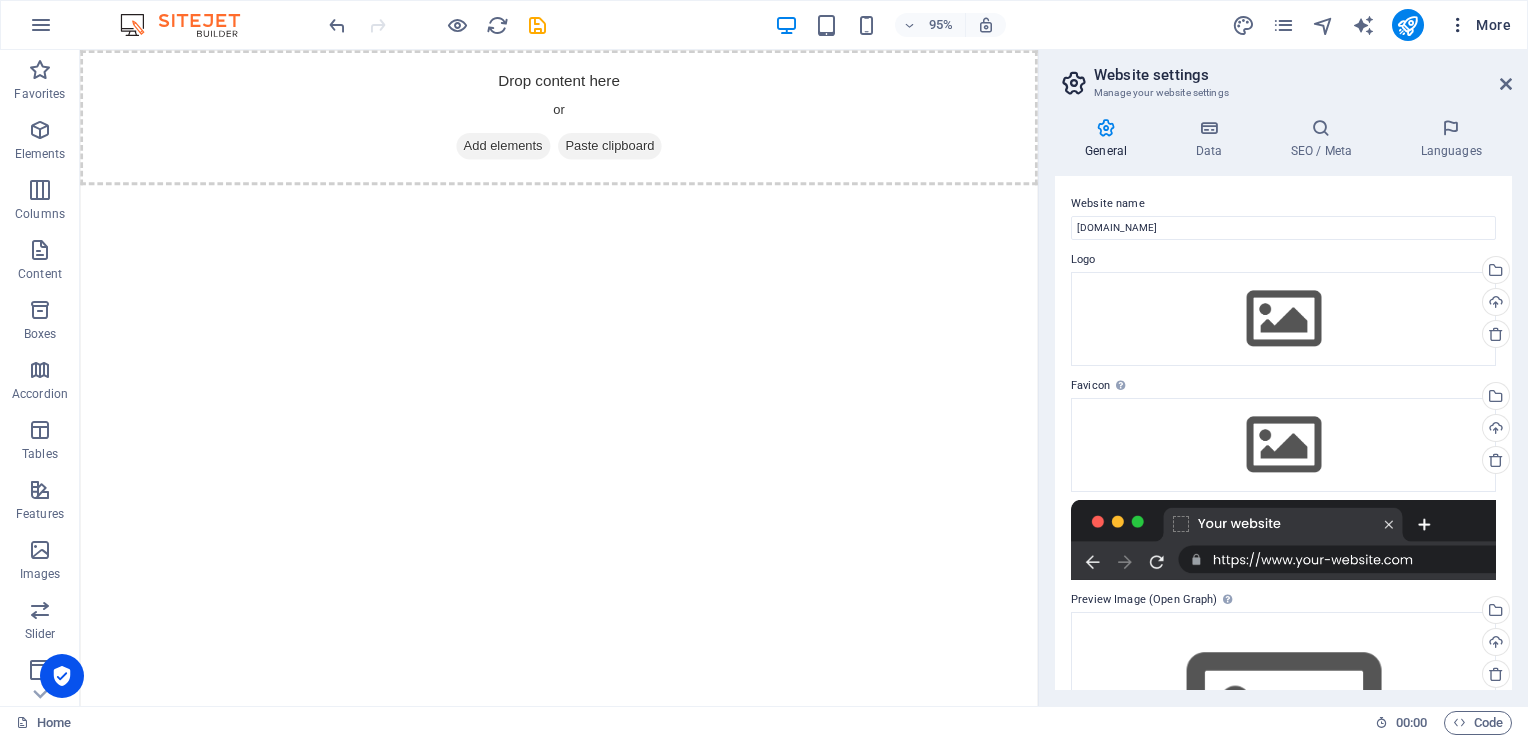 click on "More" at bounding box center [1479, 25] 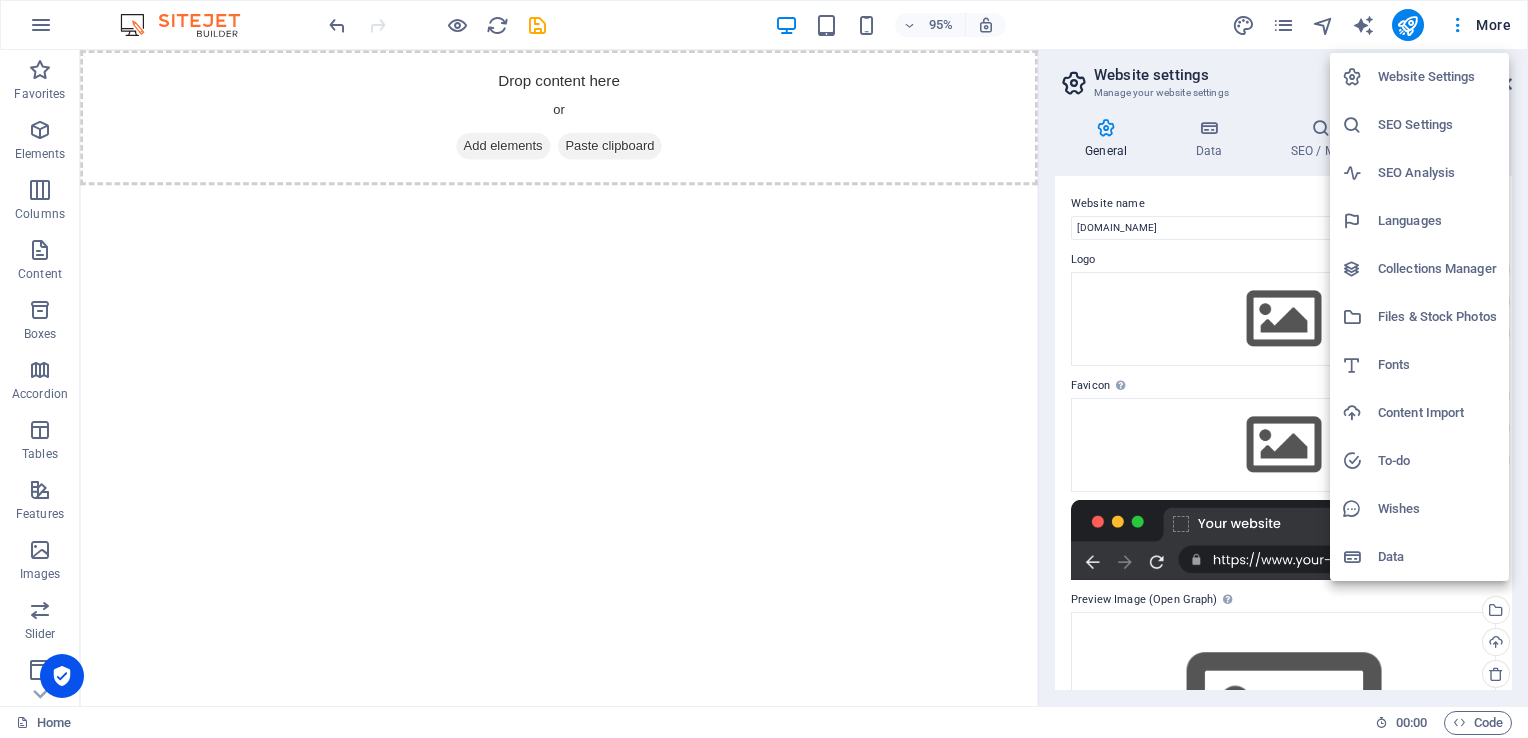 click at bounding box center (764, 369) 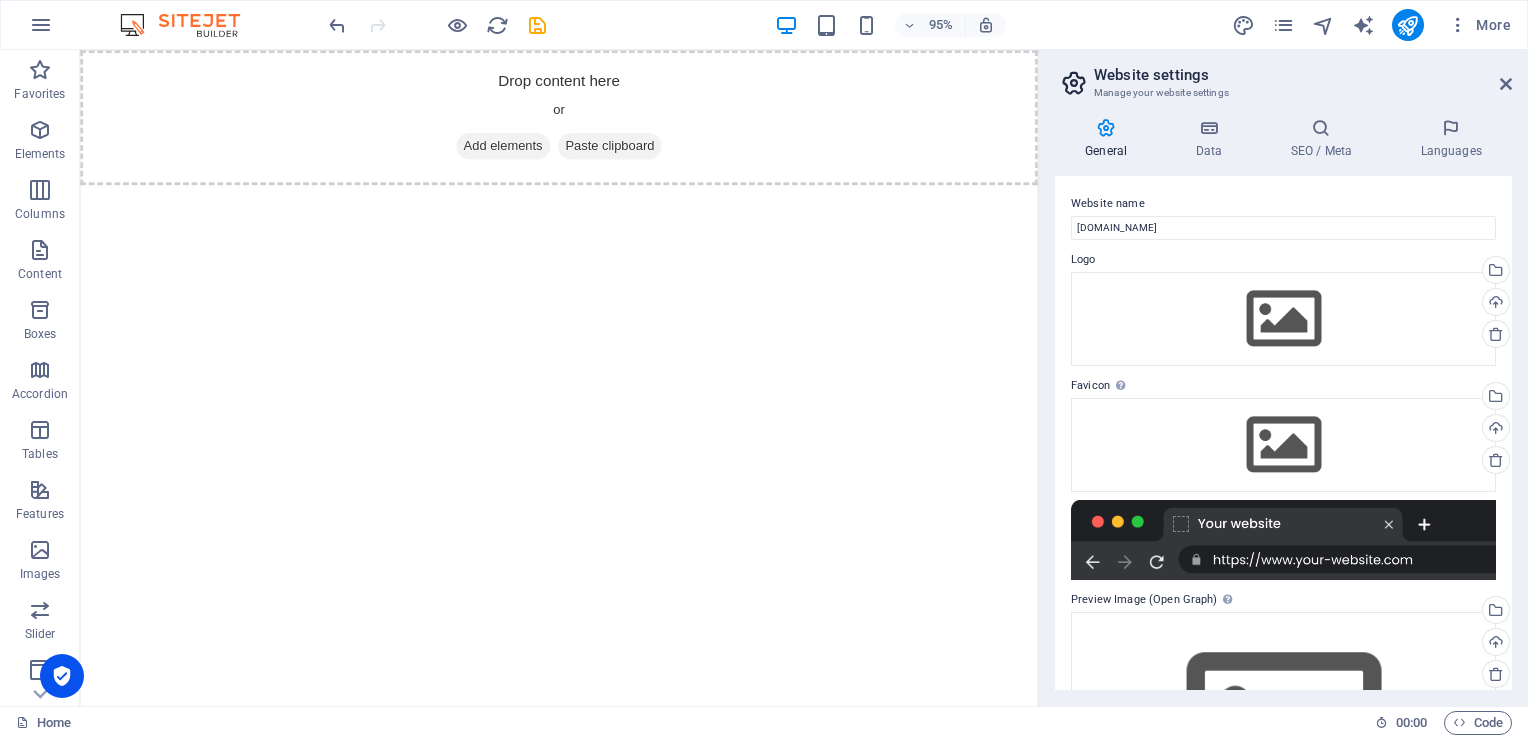 type 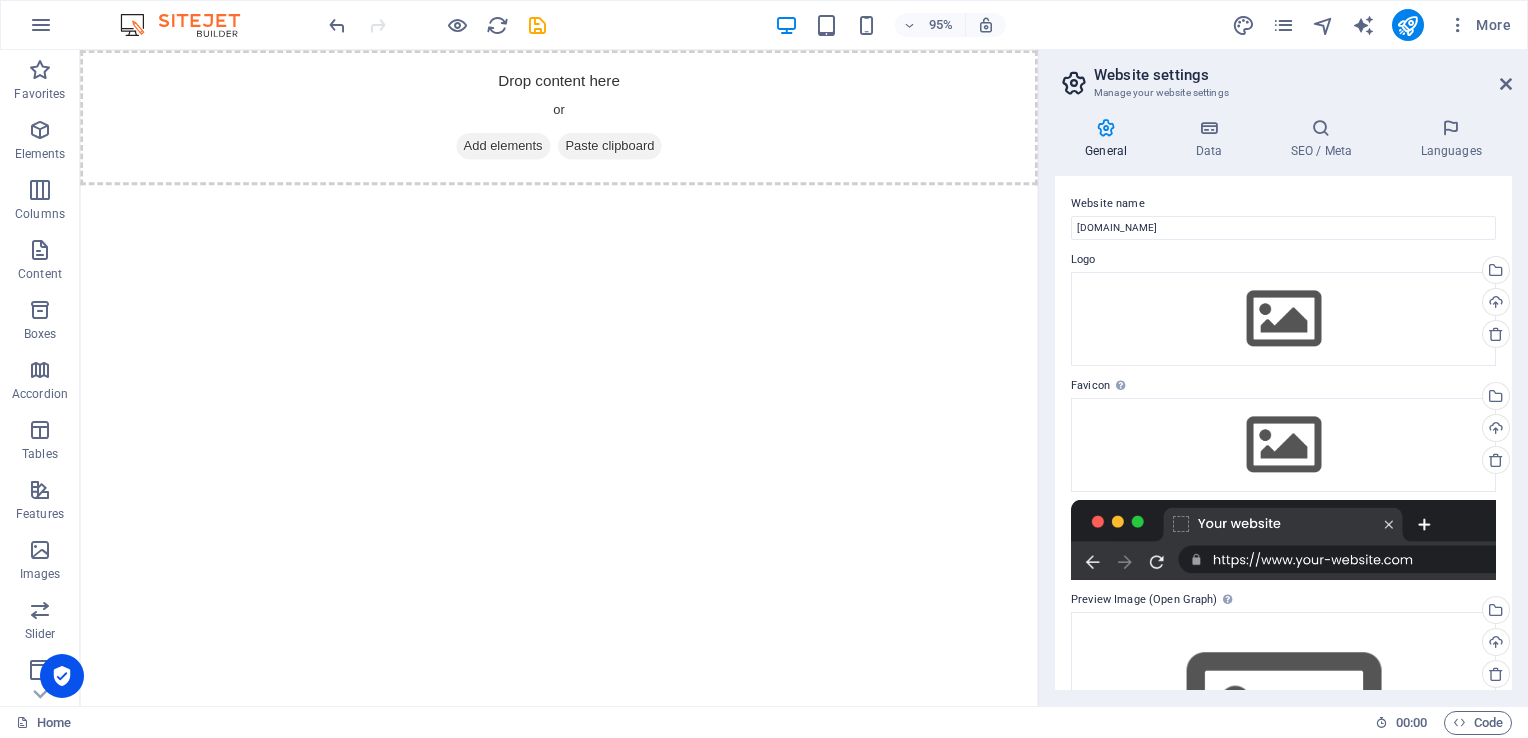 click at bounding box center [190, 25] 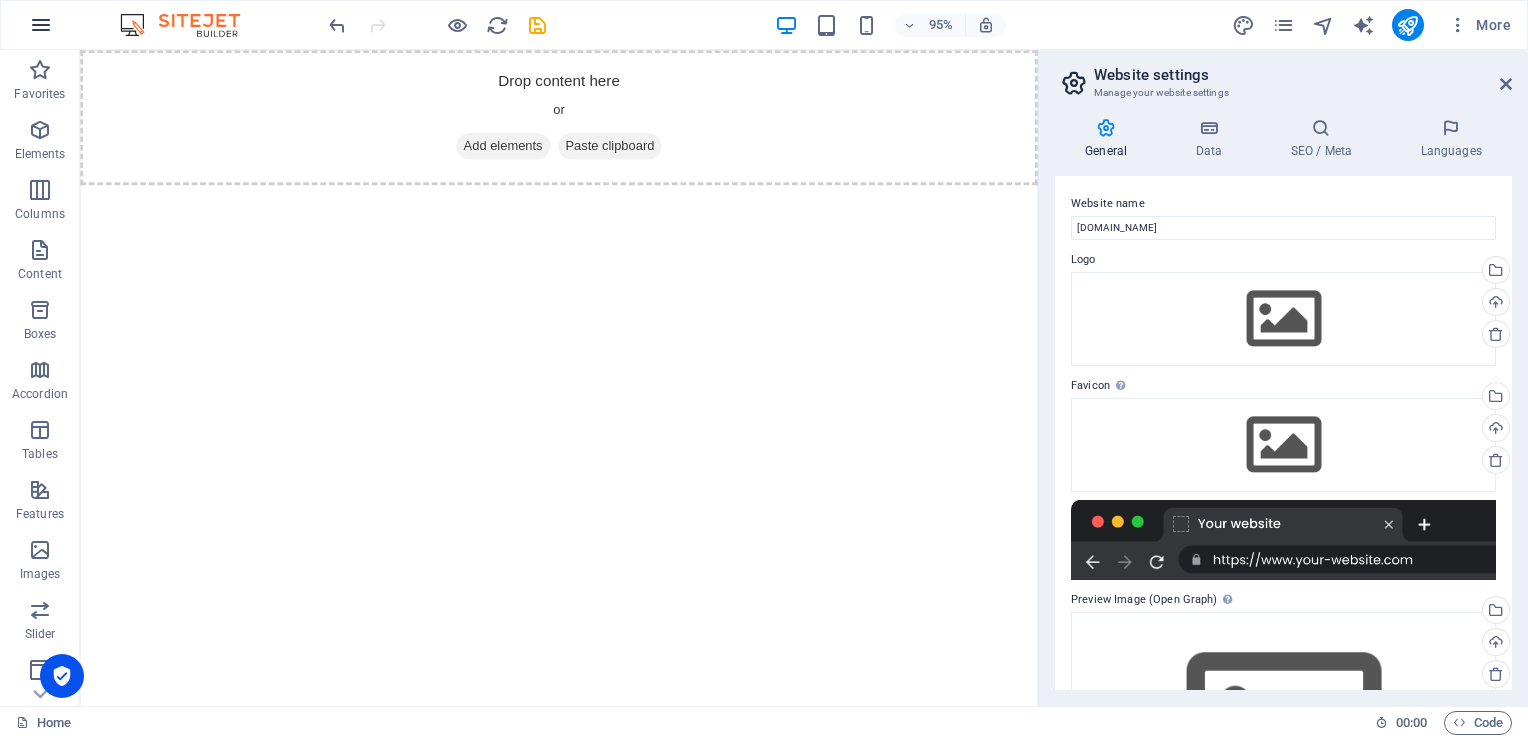 click at bounding box center [41, 25] 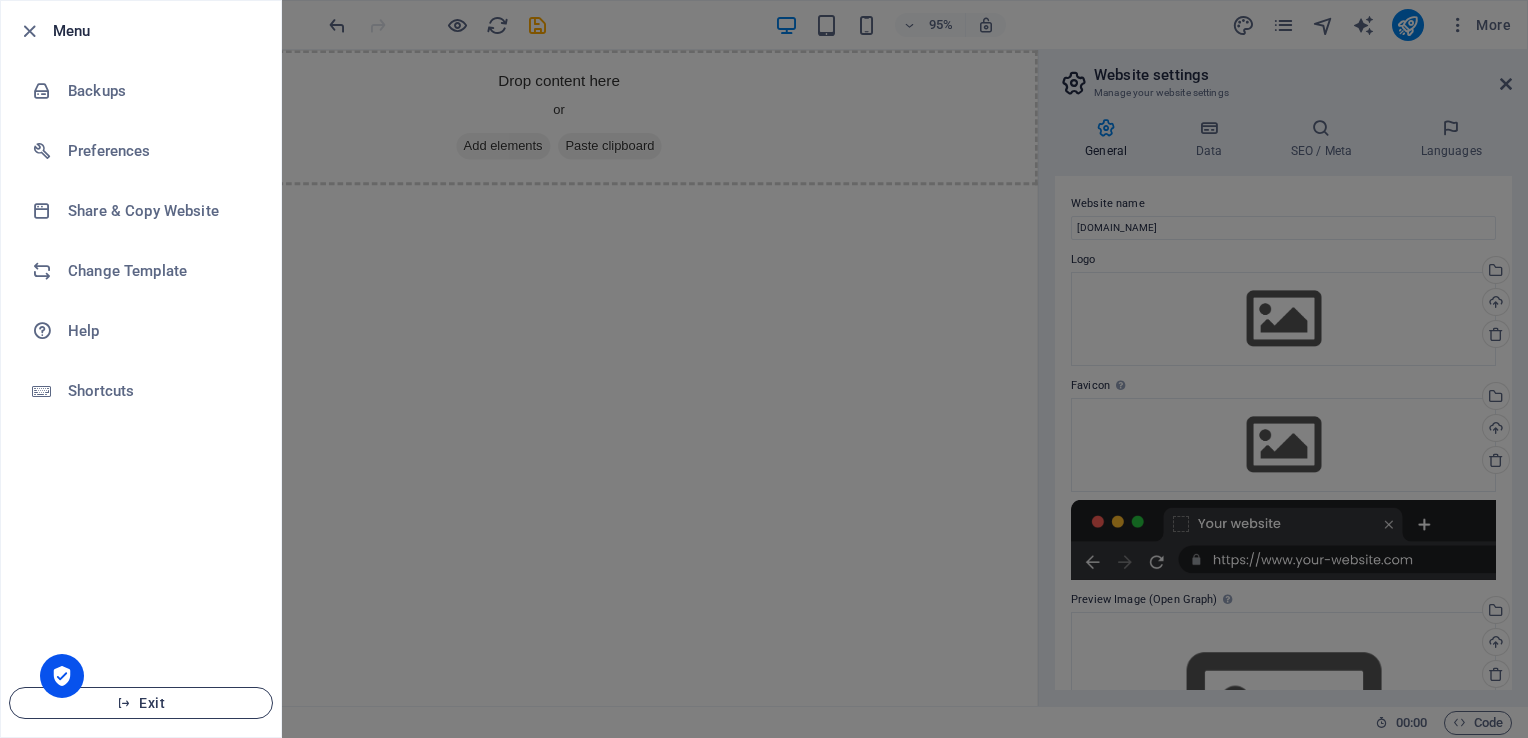 click on "Exit" at bounding box center (141, 703) 